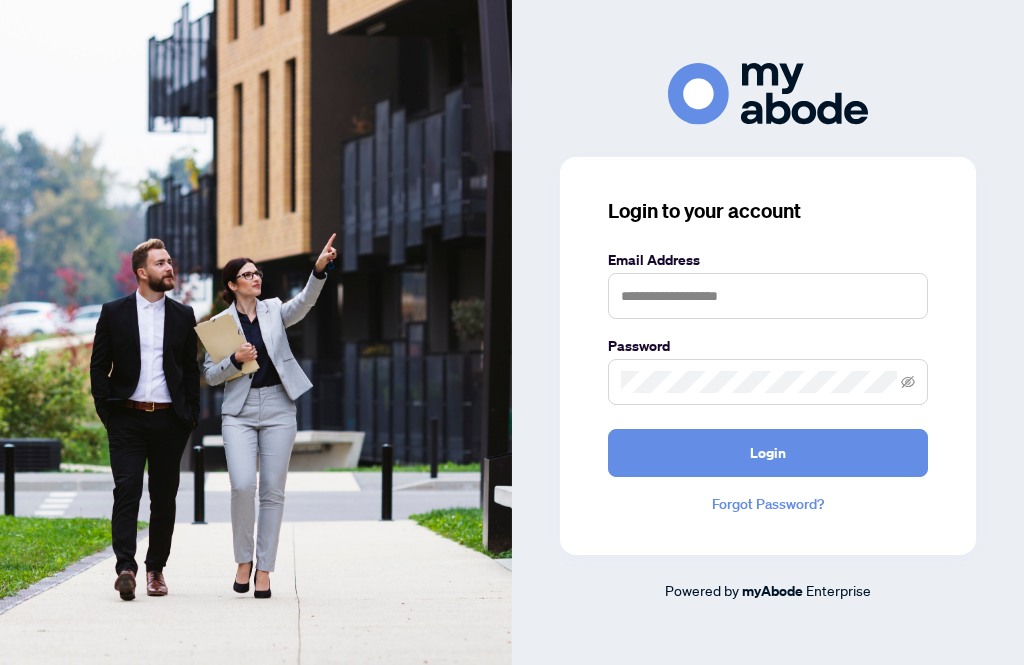 scroll, scrollTop: 0, scrollLeft: 0, axis: both 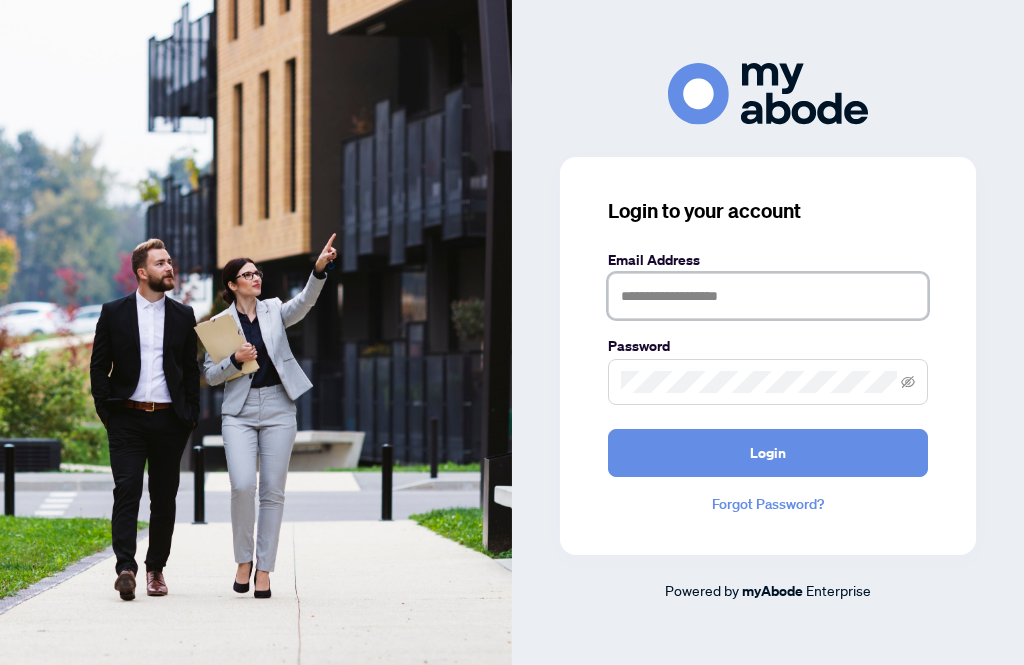 type on "**********" 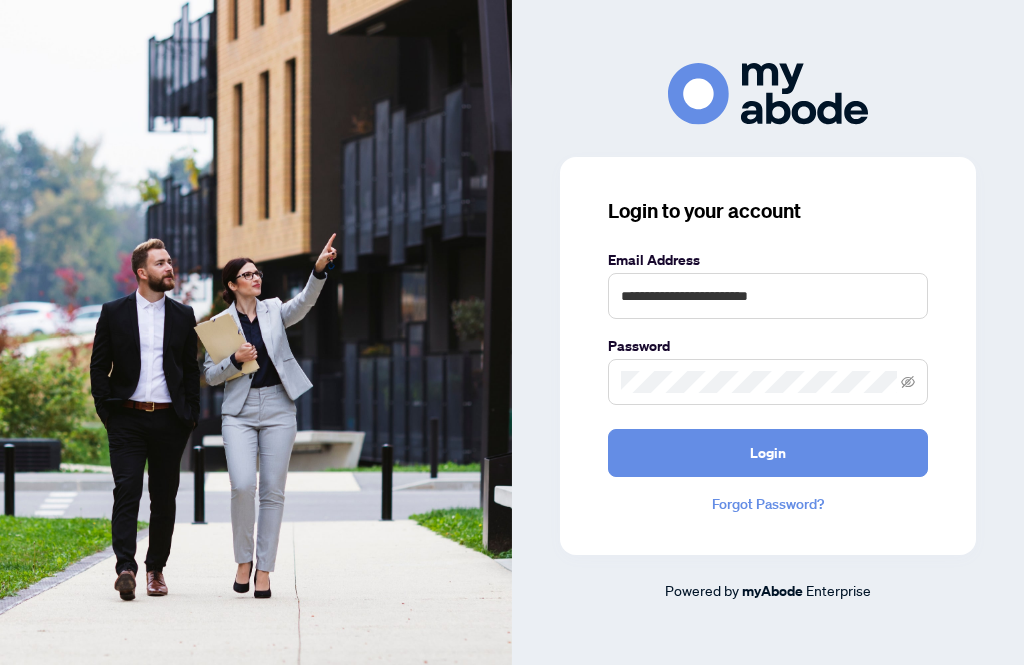 click on "Login" at bounding box center (768, 453) 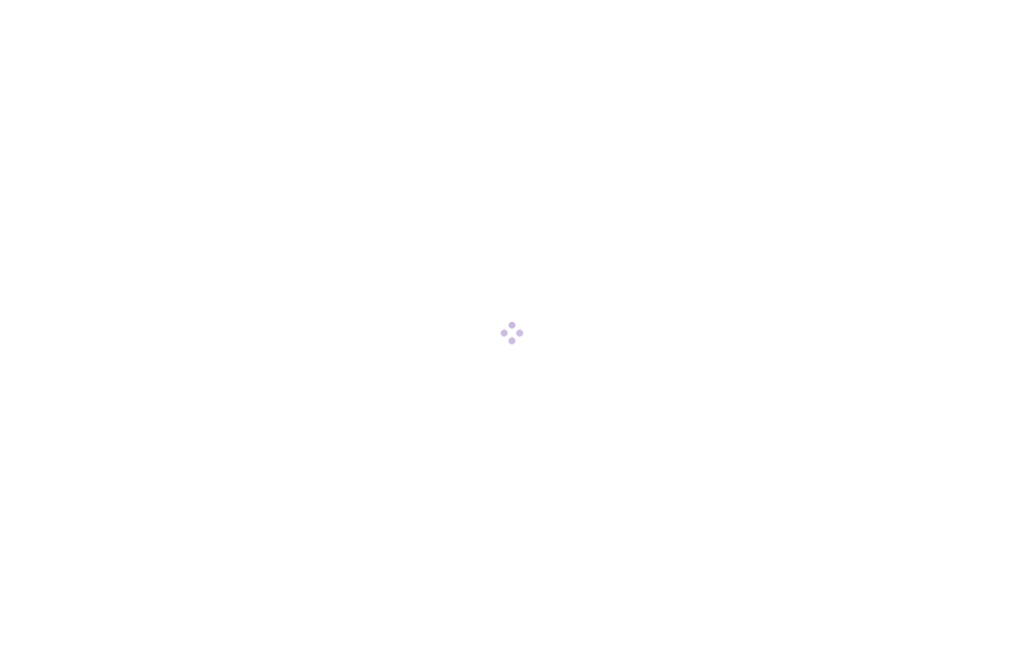 scroll, scrollTop: 0, scrollLeft: 0, axis: both 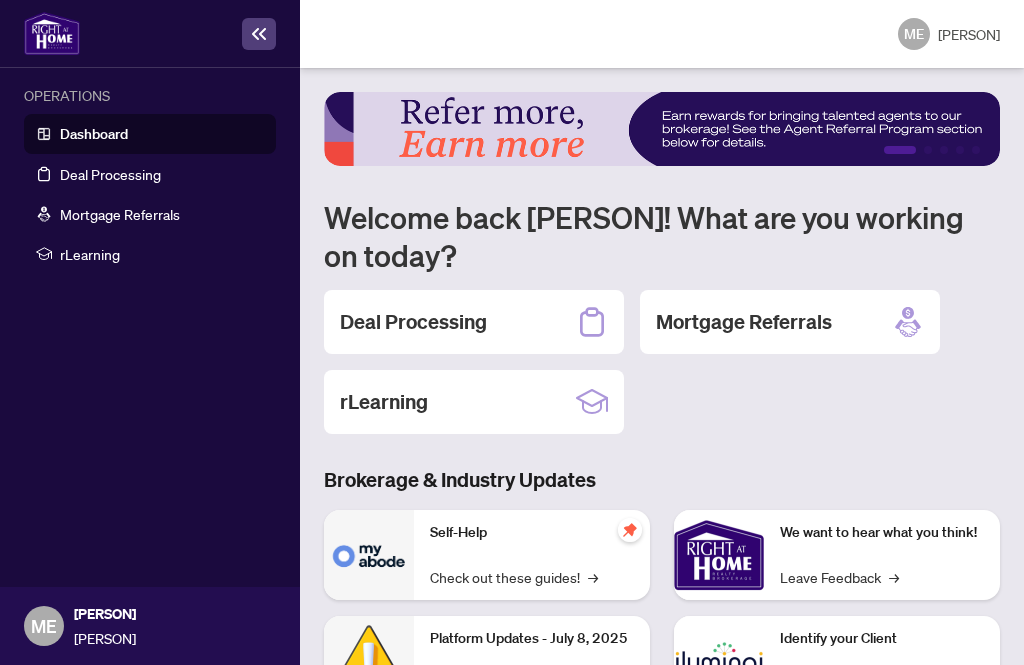 click on "Deal Processing" at bounding box center (413, 322) 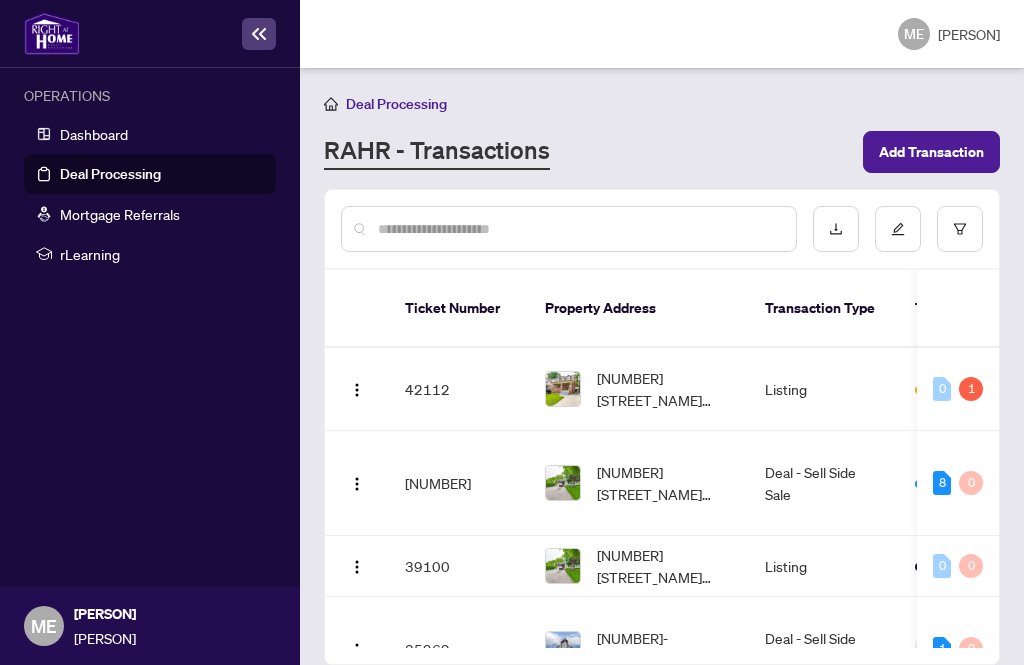 scroll, scrollTop: 79, scrollLeft: 1, axis: both 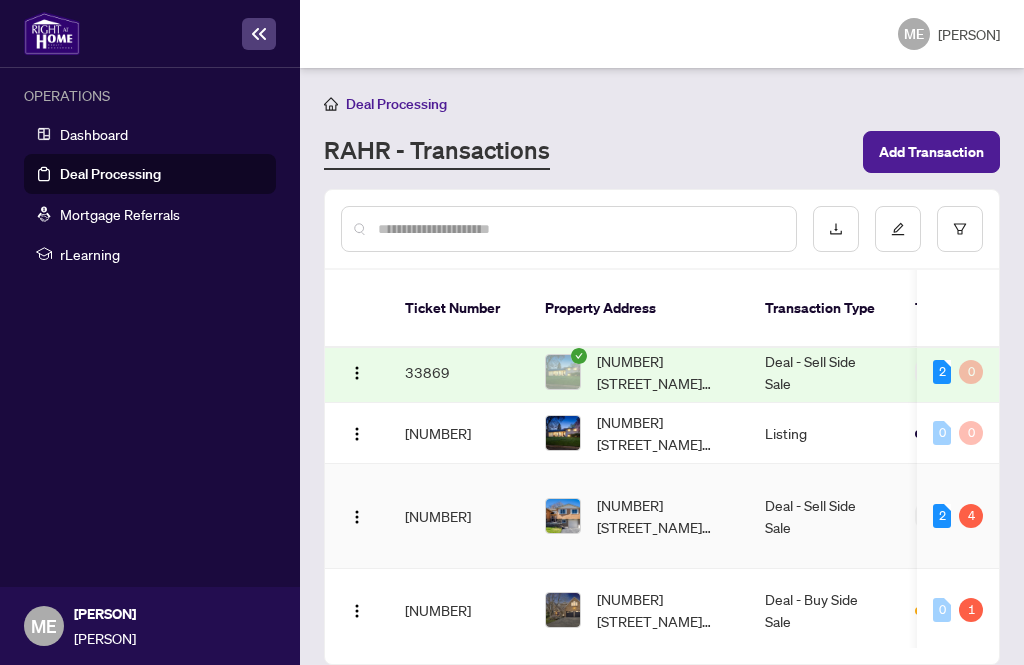 click on "[NUMBER] [STREET_NAME] [STREET_TYPE], [CITY], [STATE] [POSTAL_CODE], [COUNTRY]" at bounding box center [639, 516] 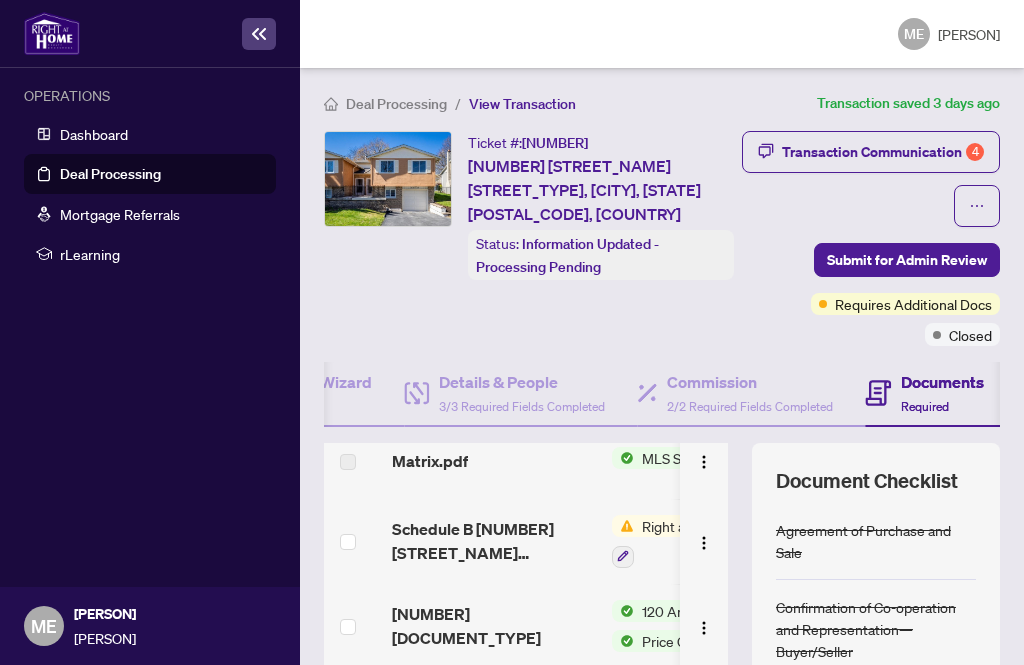 scroll, scrollTop: 616, scrollLeft: 0, axis: vertical 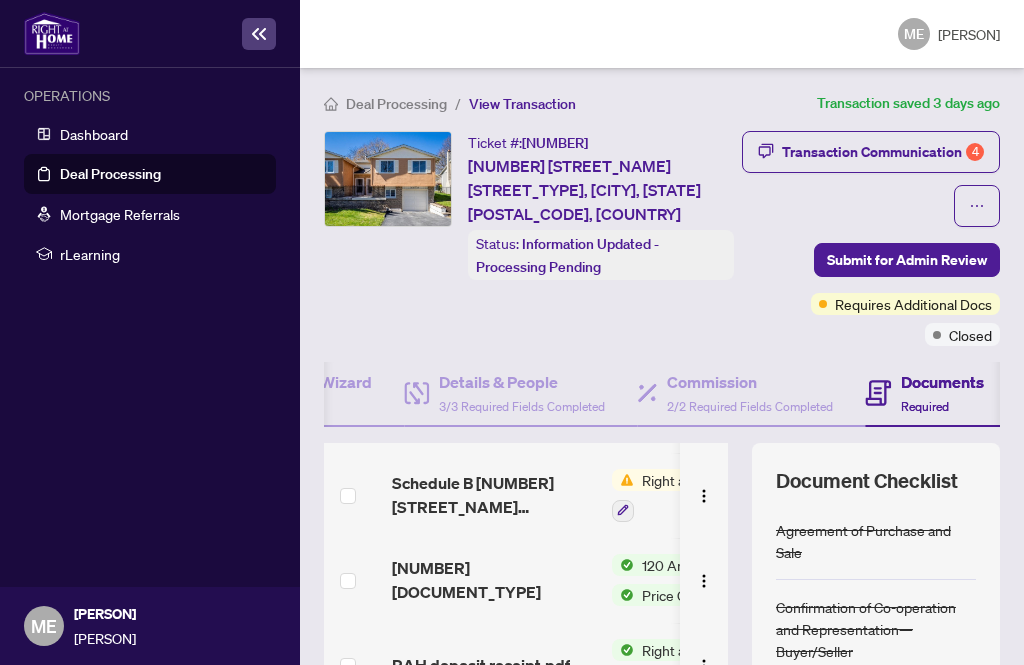 click on "Schedule B [NUMBER] [STREET_NAME] [STREET_TYPE].pdf" at bounding box center (494, 495) 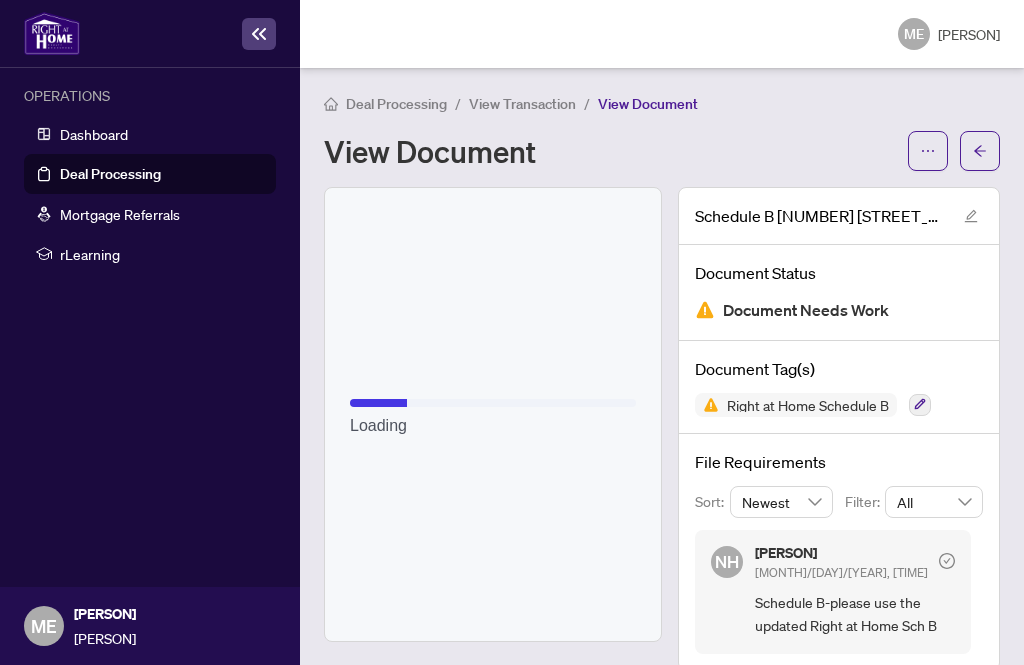 scroll, scrollTop: 19, scrollLeft: 0, axis: vertical 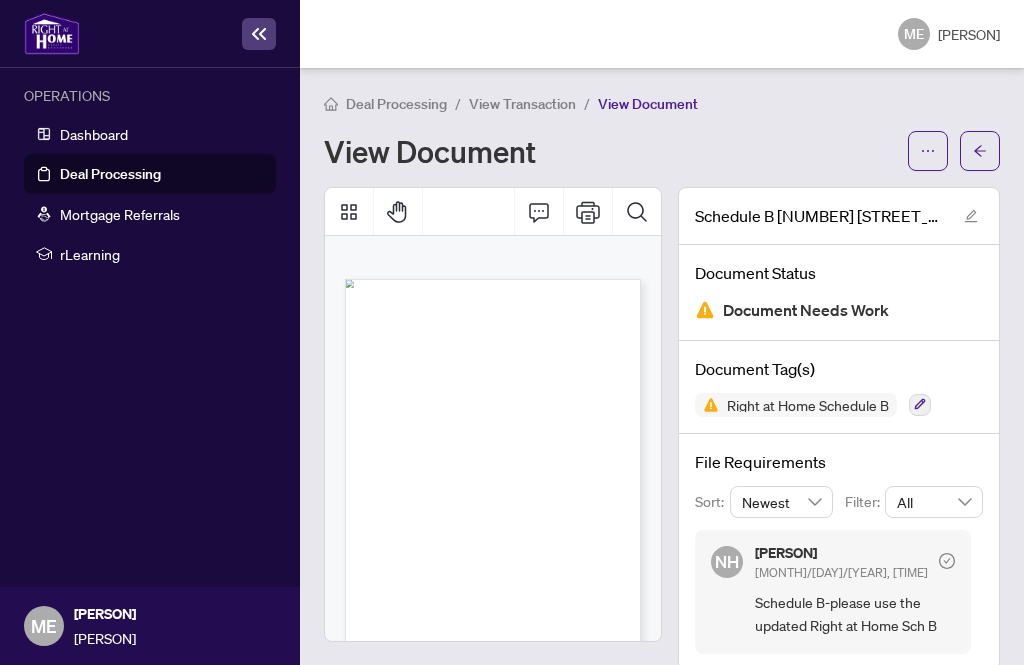 click at bounding box center (928, 151) 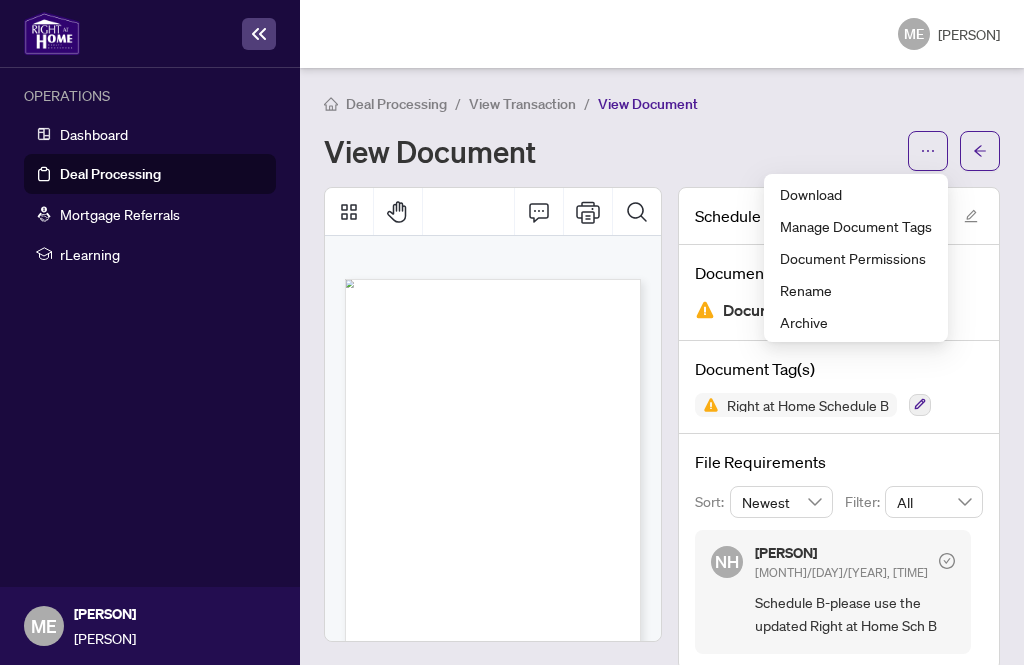 click on "View Document" at bounding box center [610, 151] 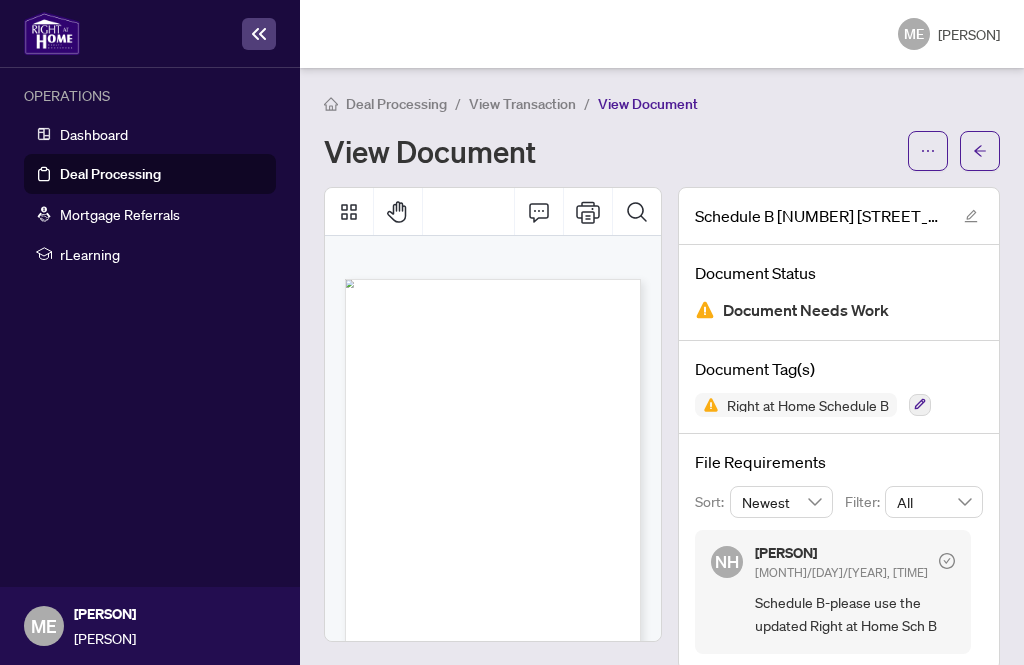 click on "Schedule B-please use the updated Right at Home Sch B" at bounding box center [855, 614] 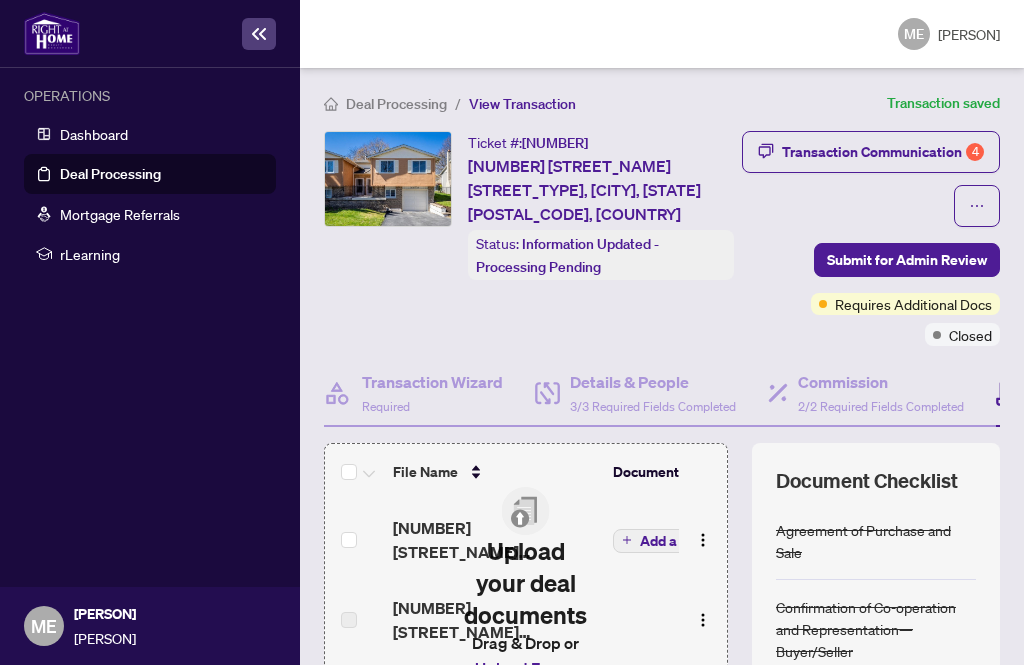 click on "Transaction Communication 4" at bounding box center [871, 152] 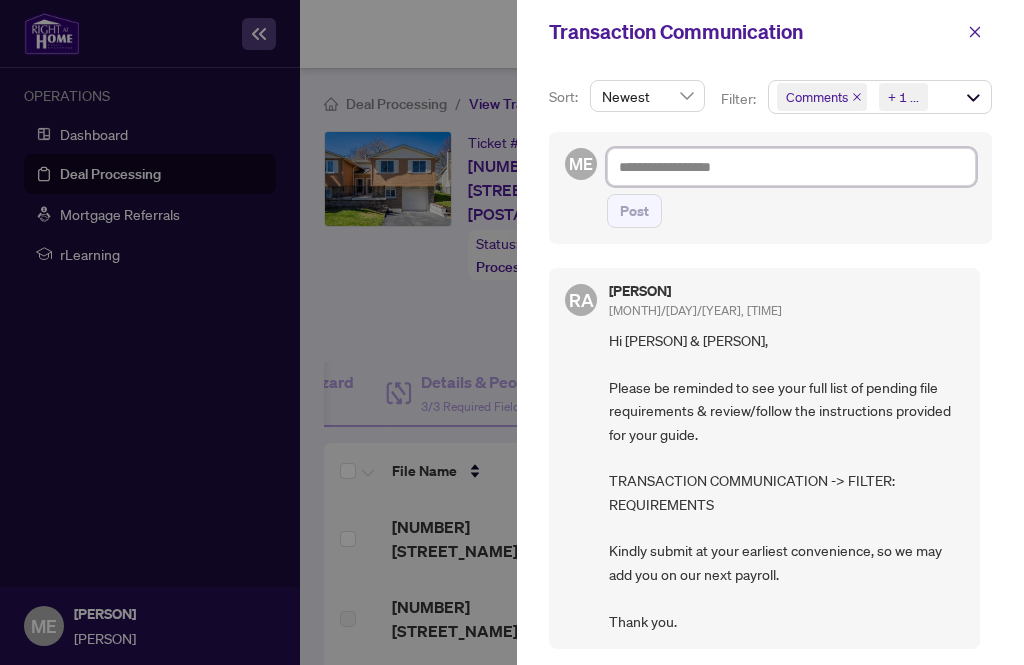 click at bounding box center [791, 167] 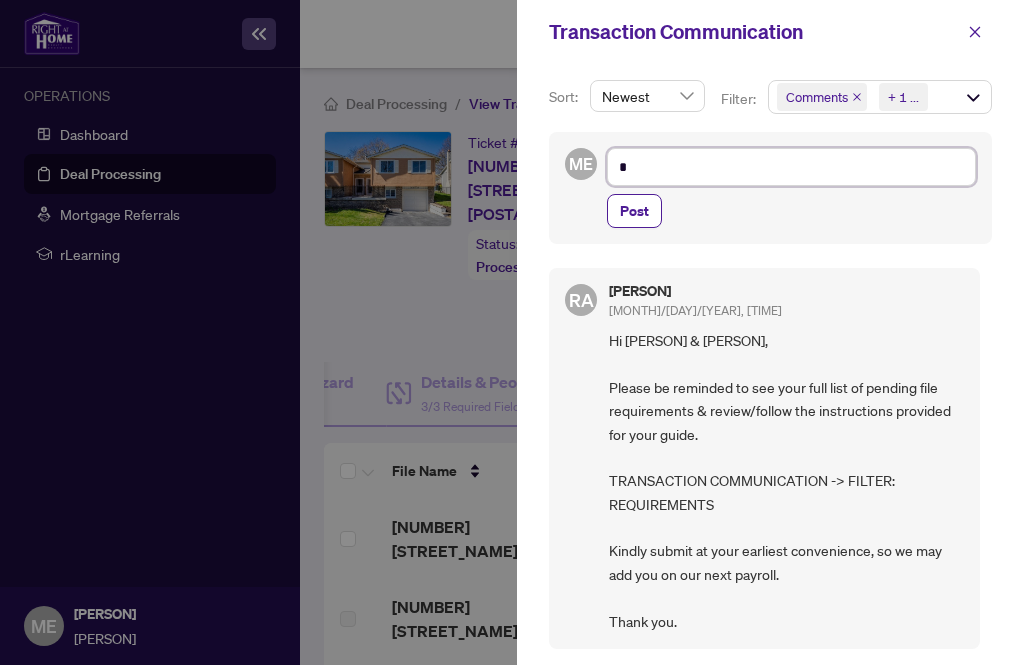 type on "**" 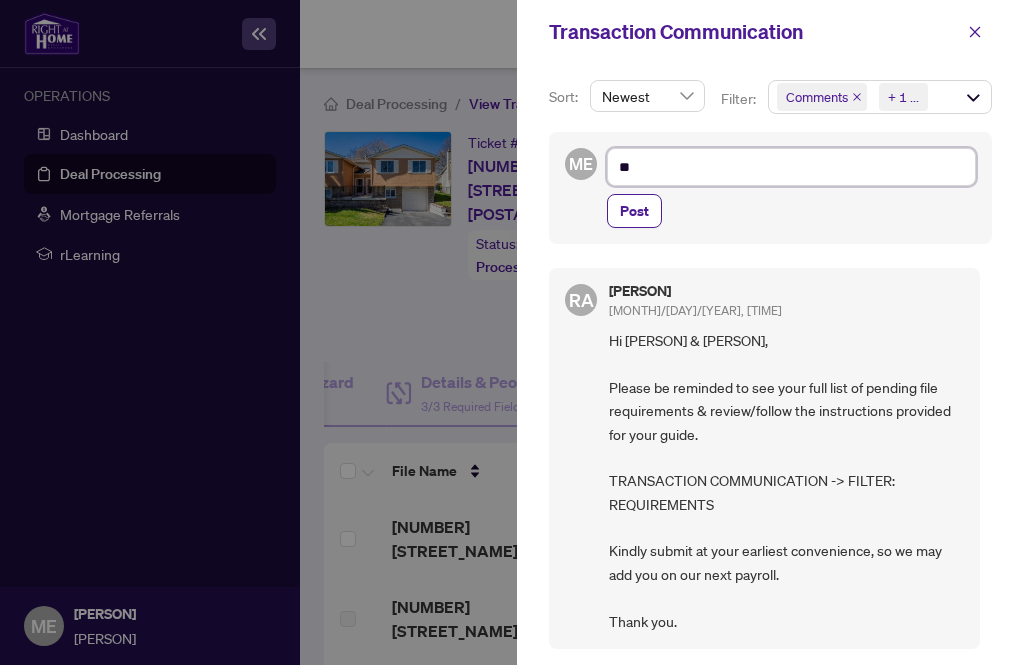 type on "**" 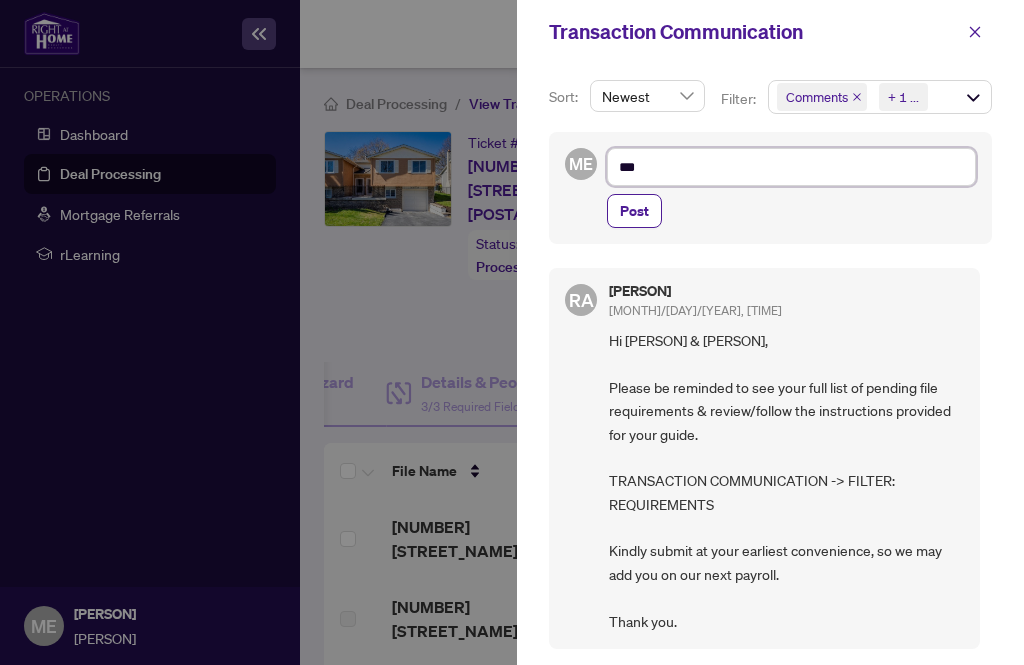type on "****" 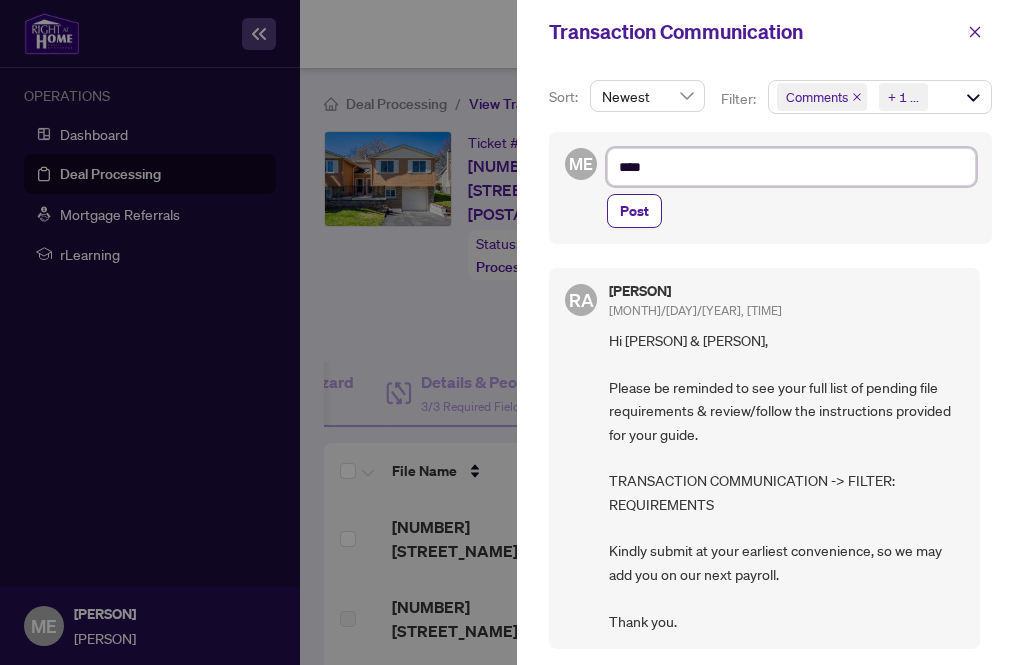 type on "*****" 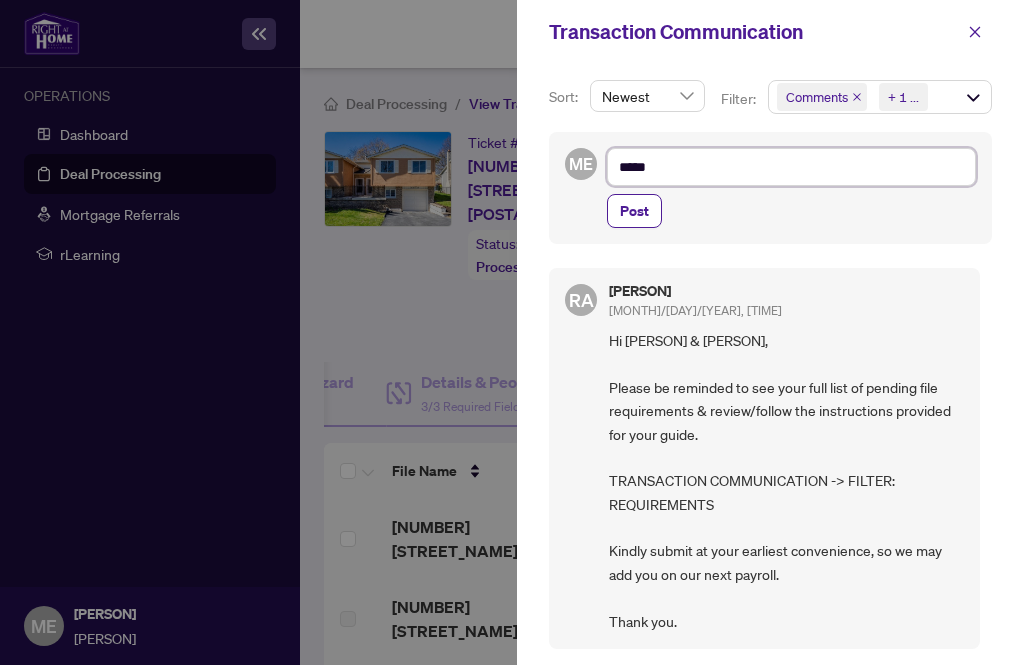 type on "******" 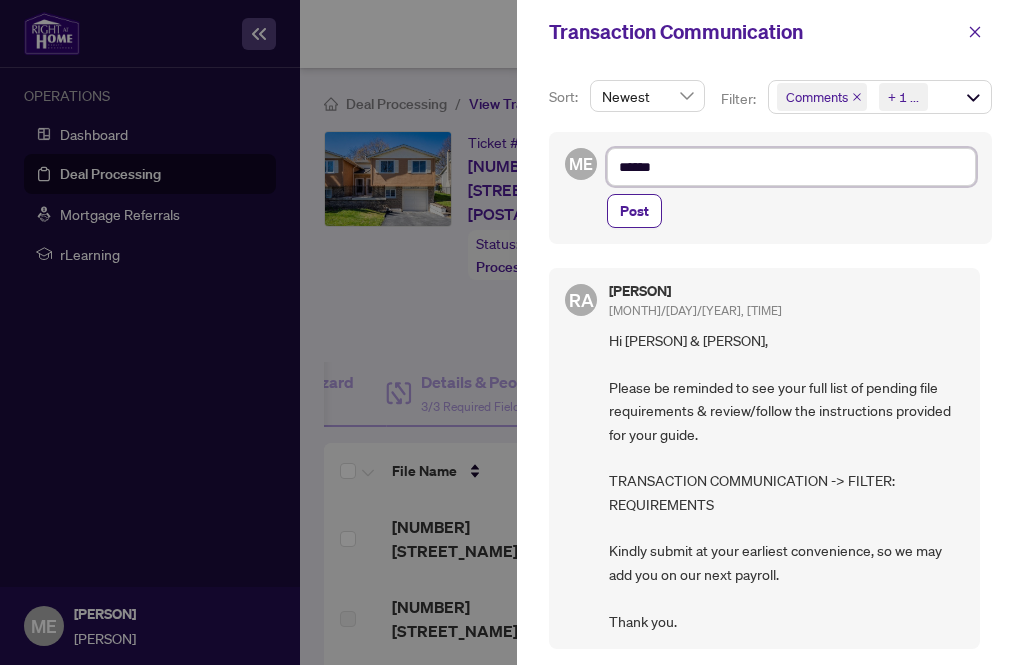 type on "*******" 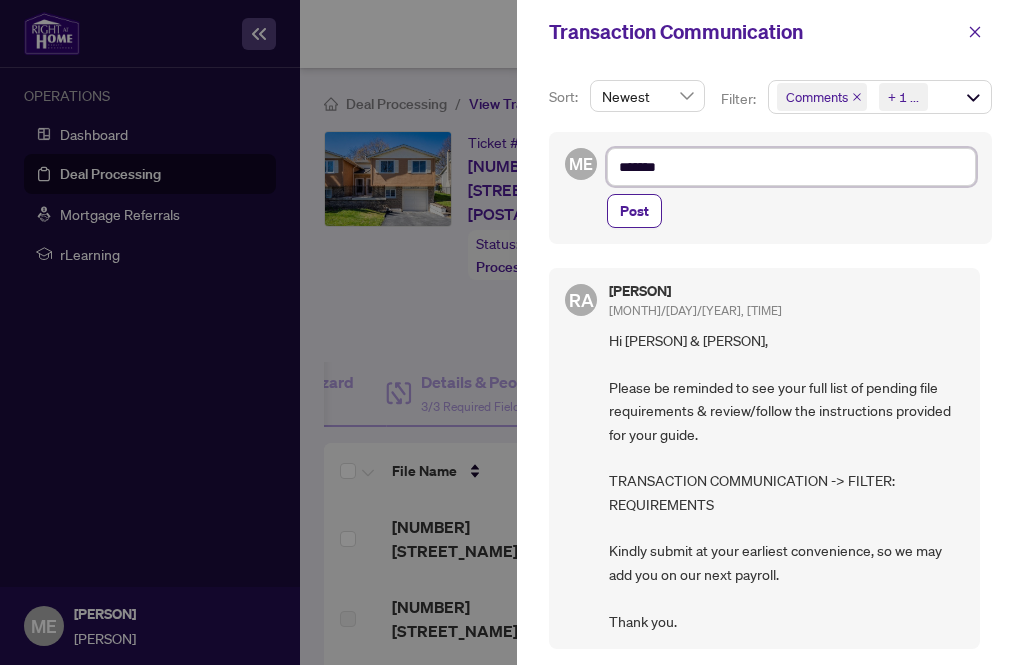 type on "******" 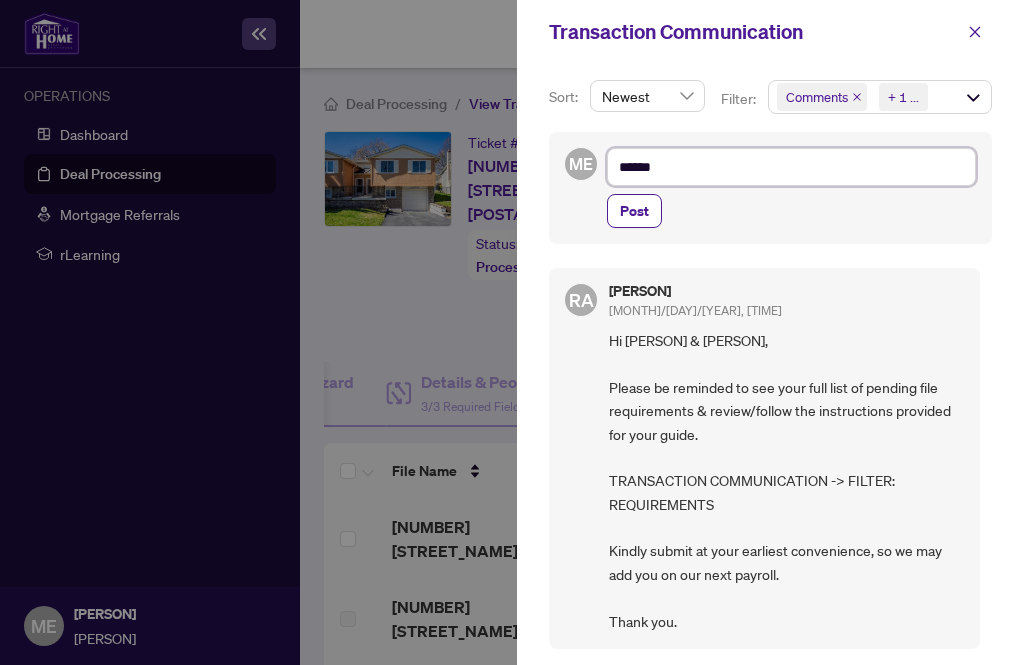 type on "*****" 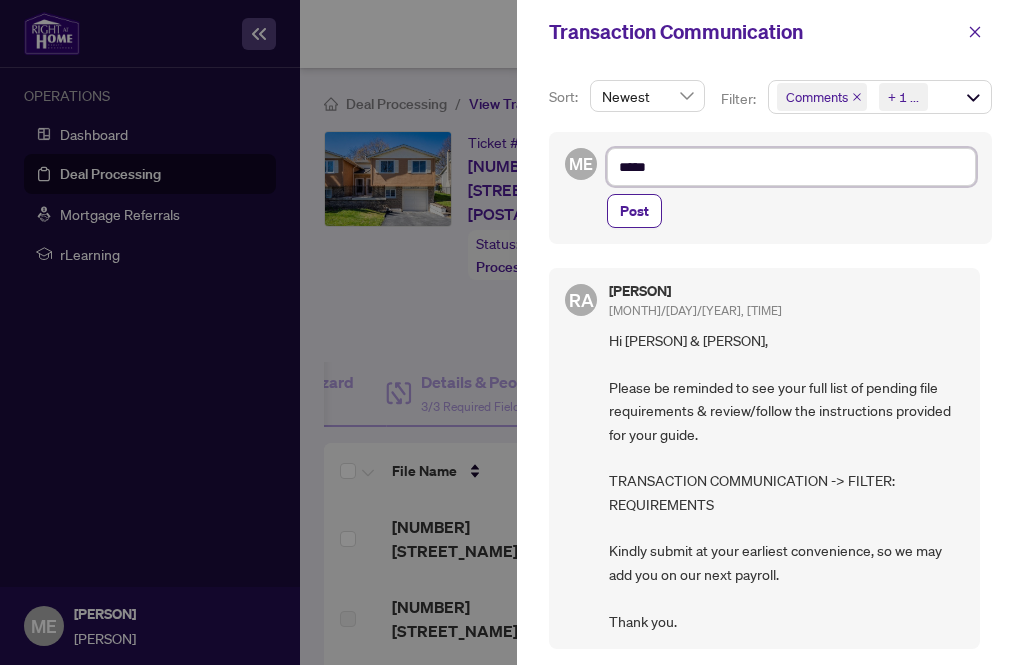 type on "****" 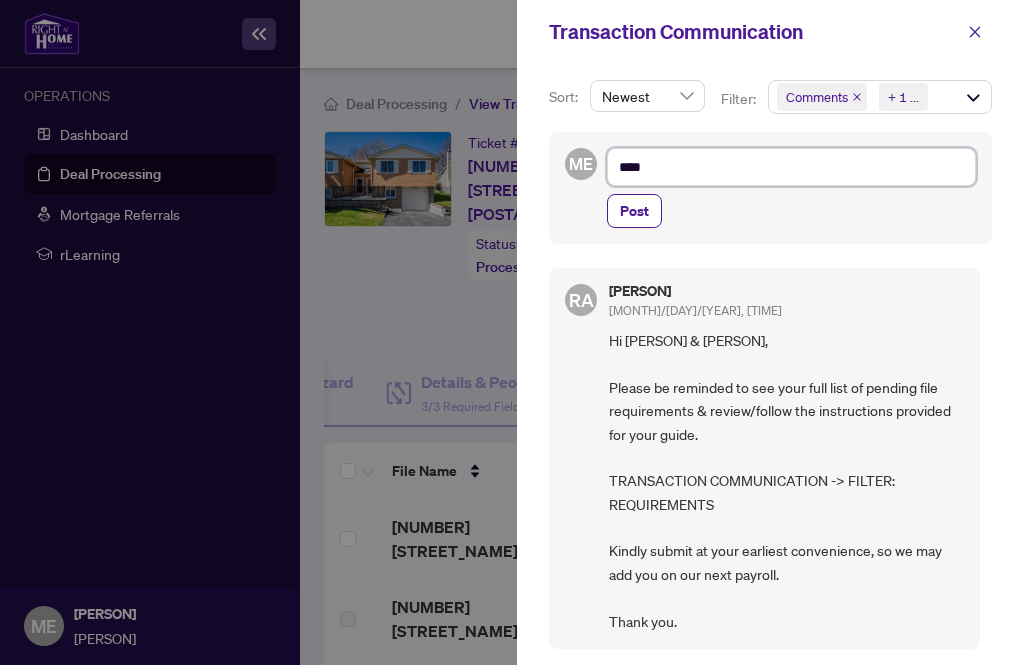 type on "*****" 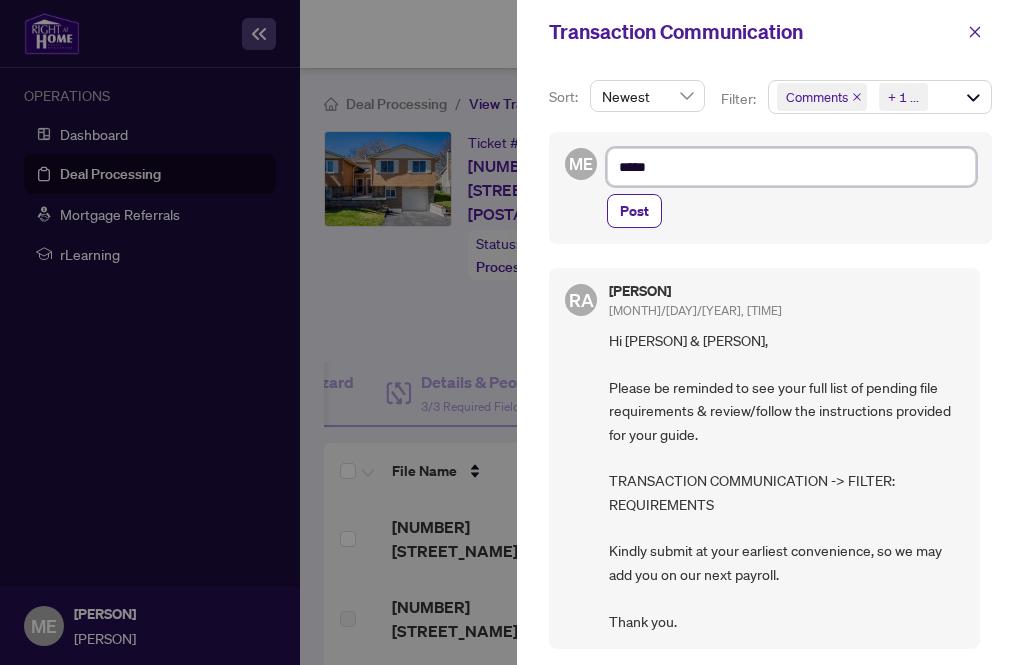 type on "******" 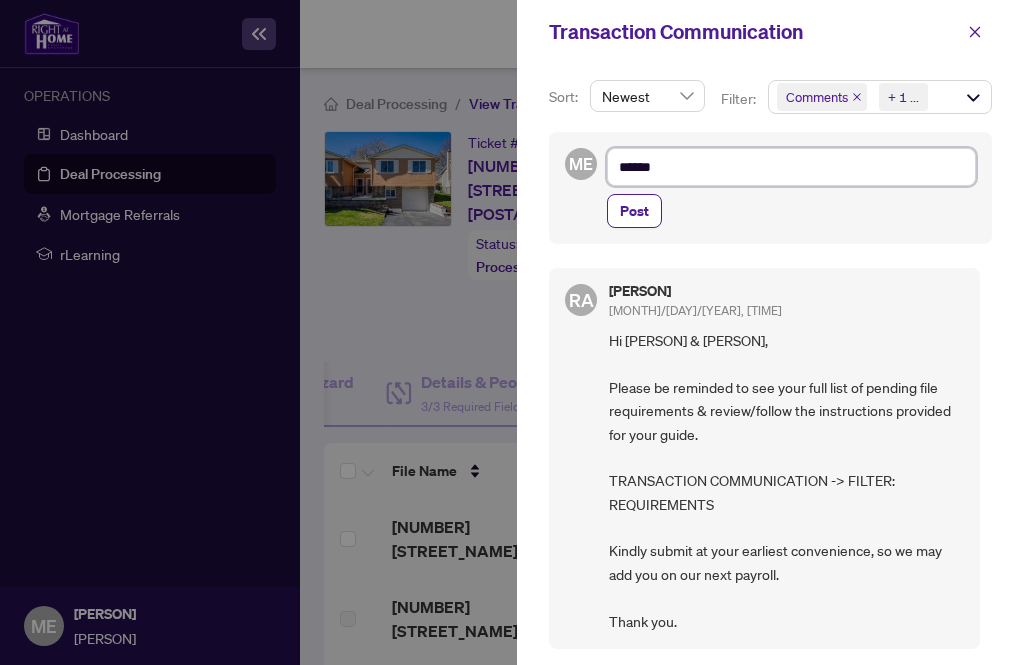 type on "*******" 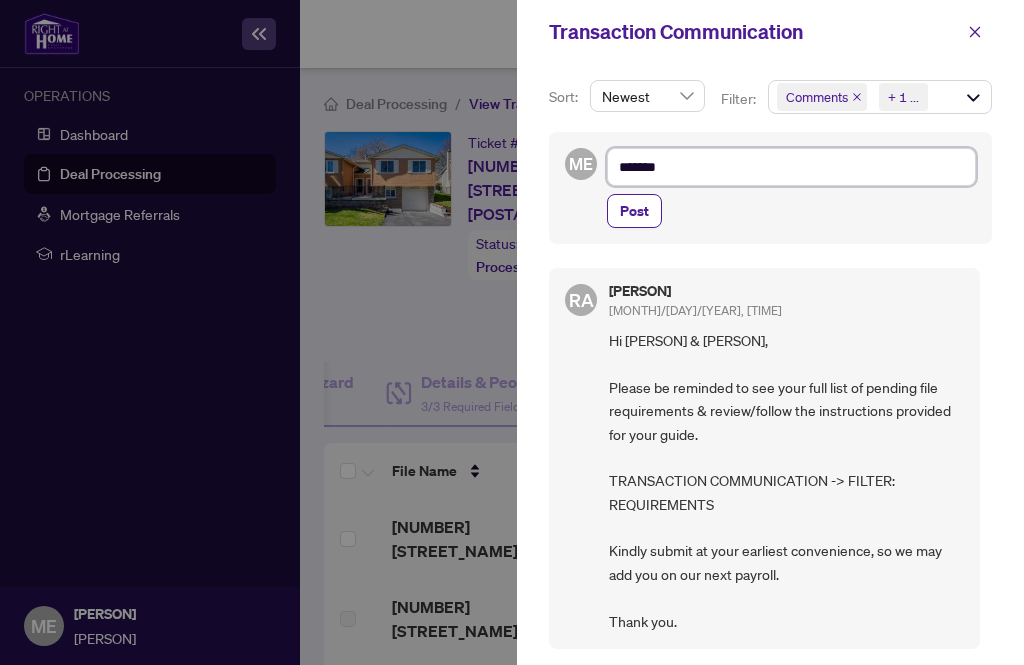 type on "********" 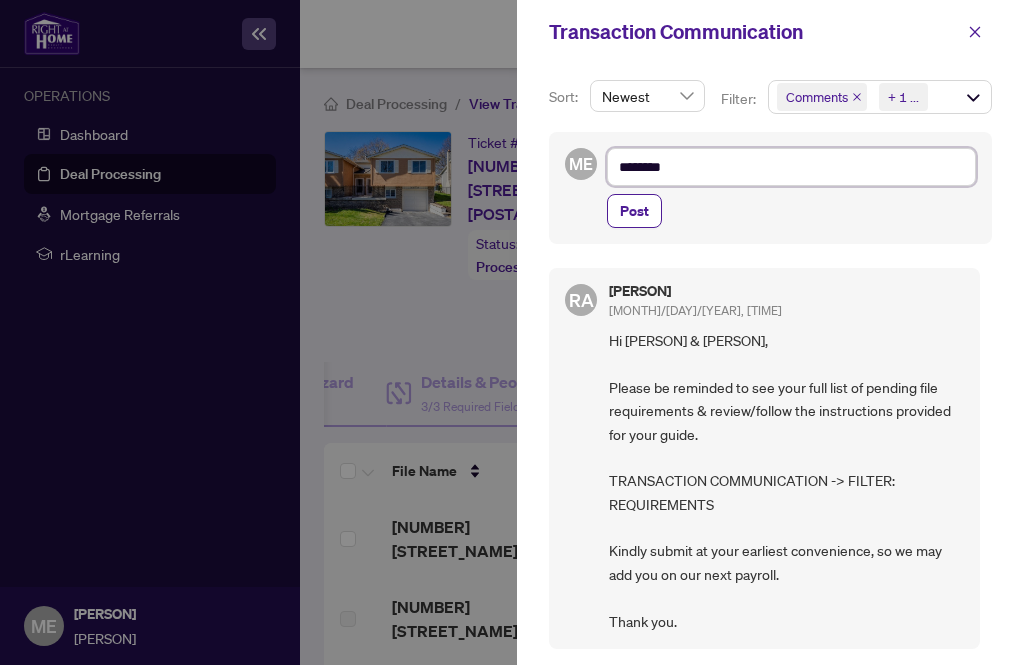 type on "********" 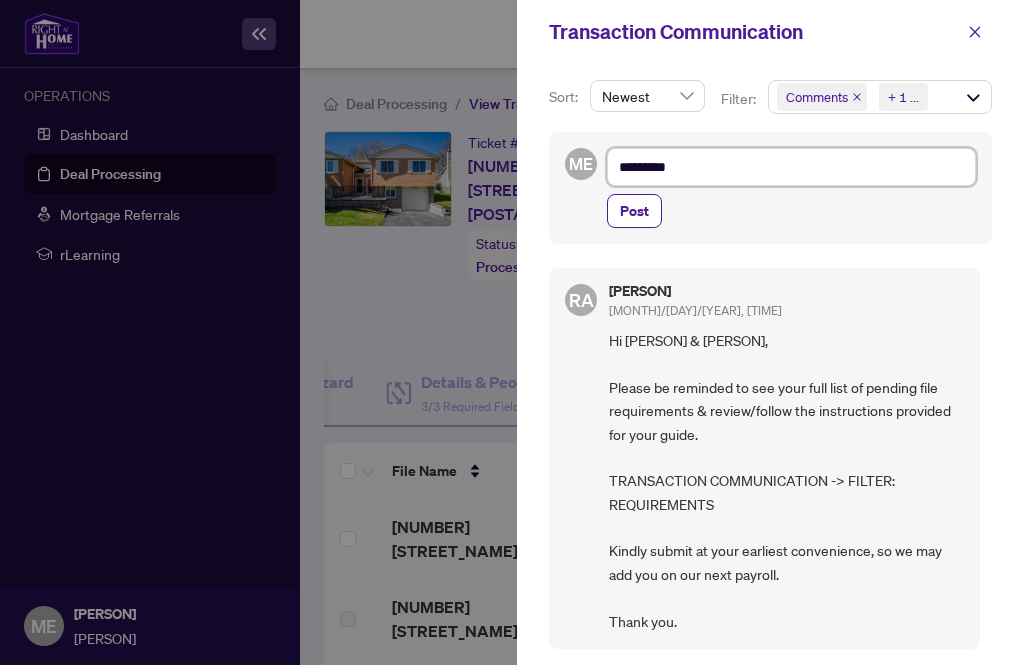 type on "**********" 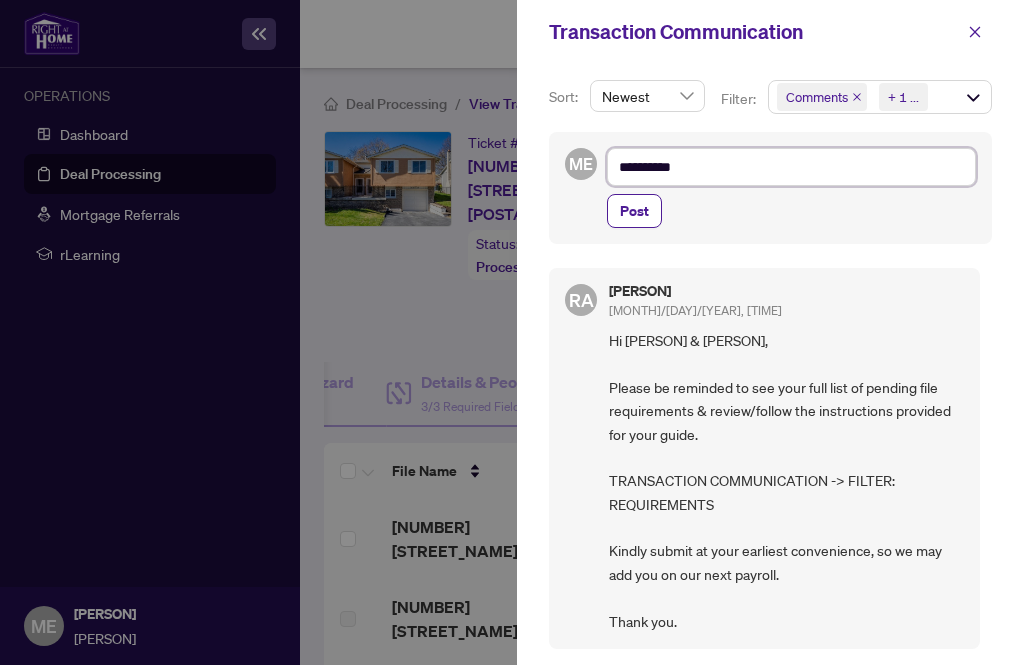 type on "**********" 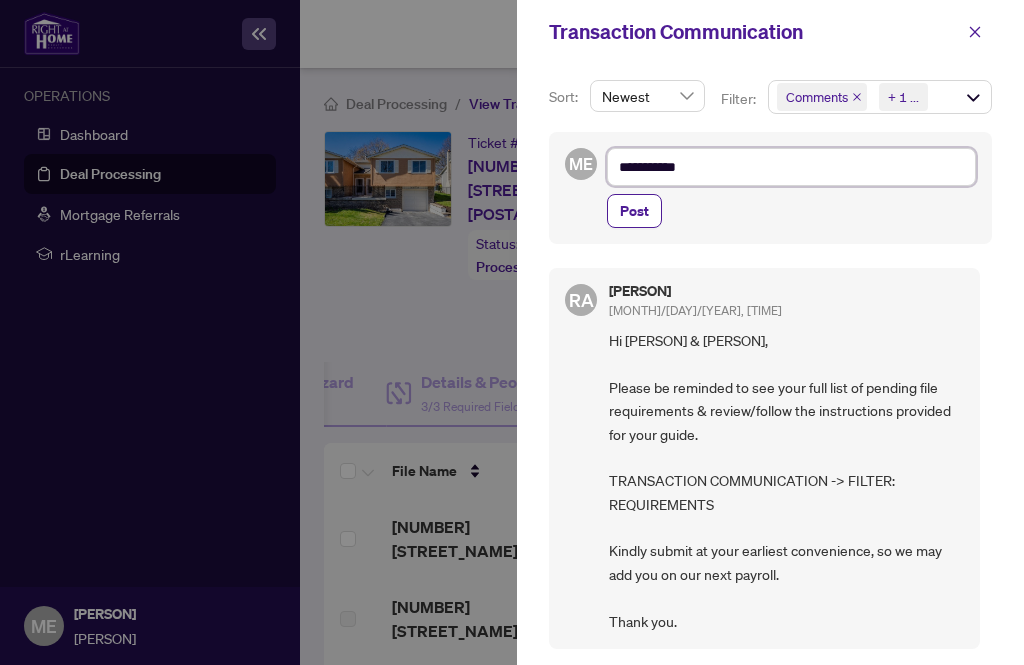 type on "**********" 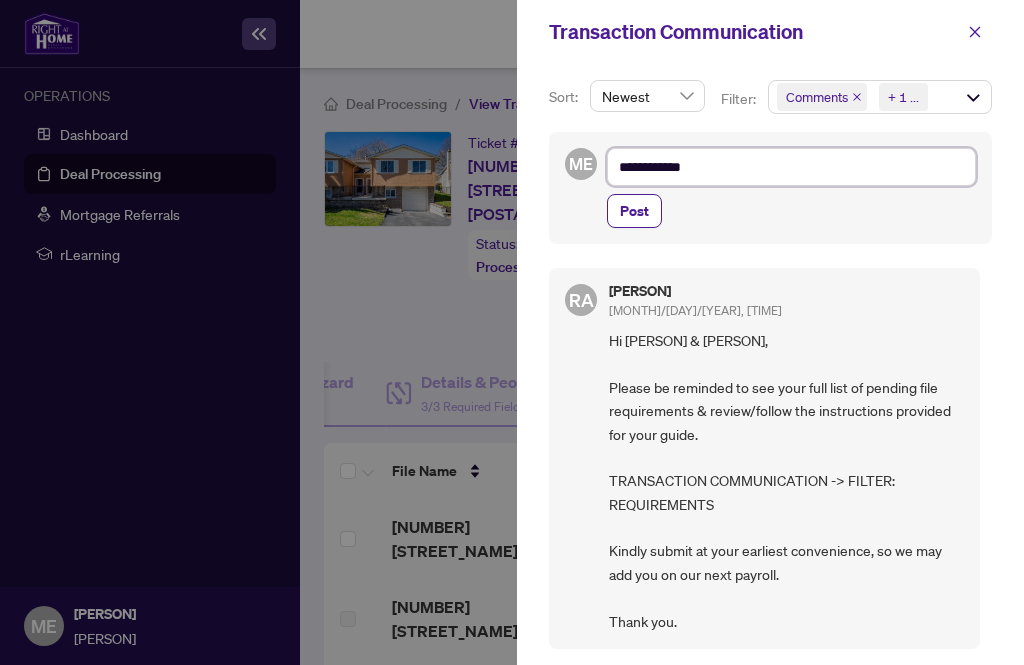 type on "**********" 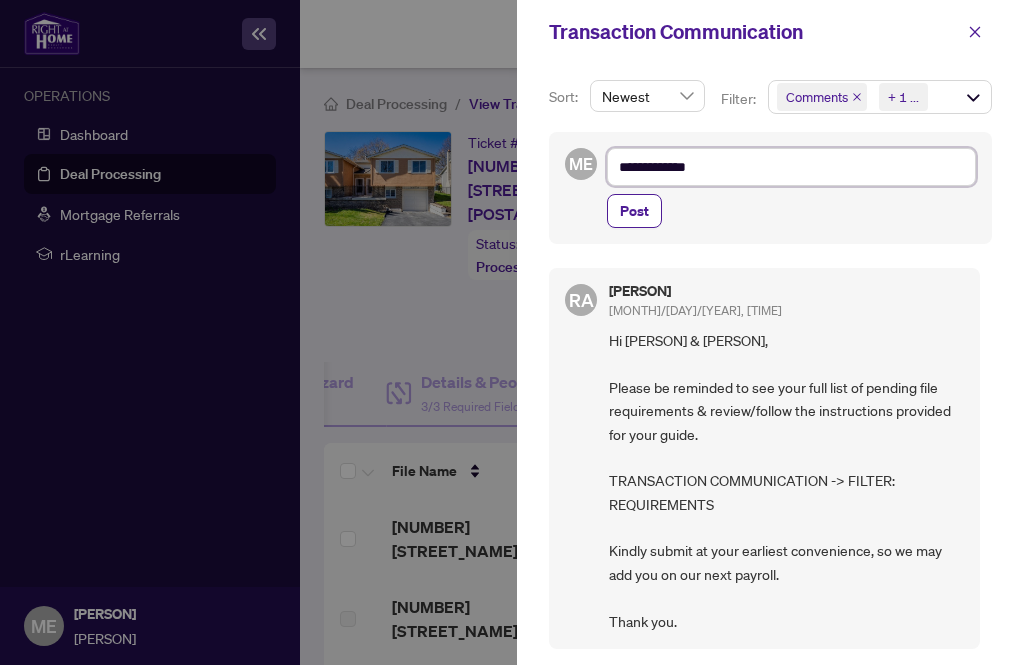type on "**********" 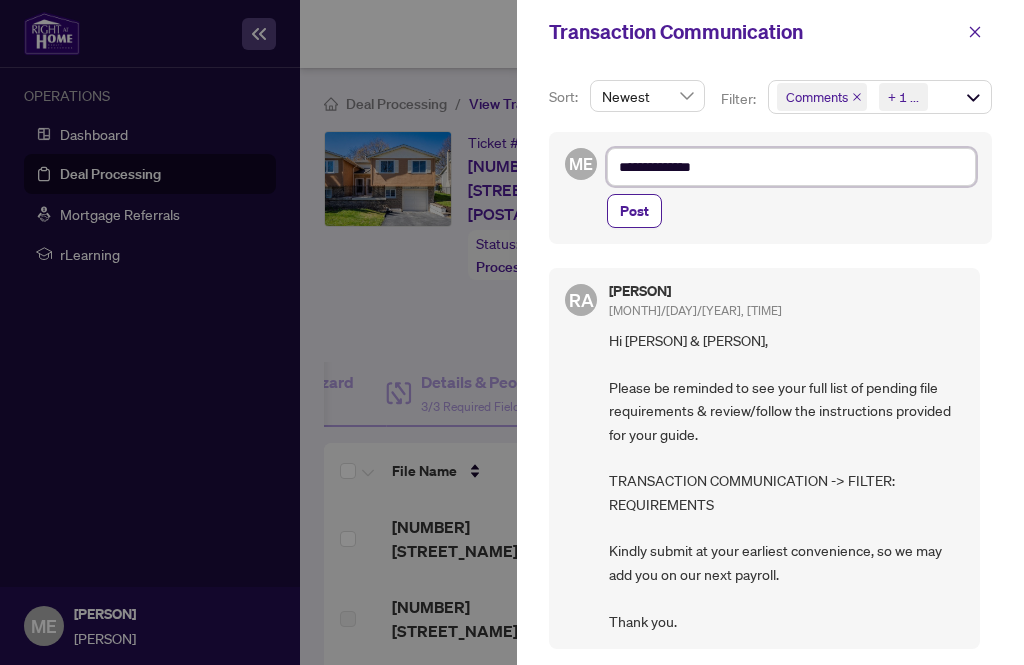 type on "**********" 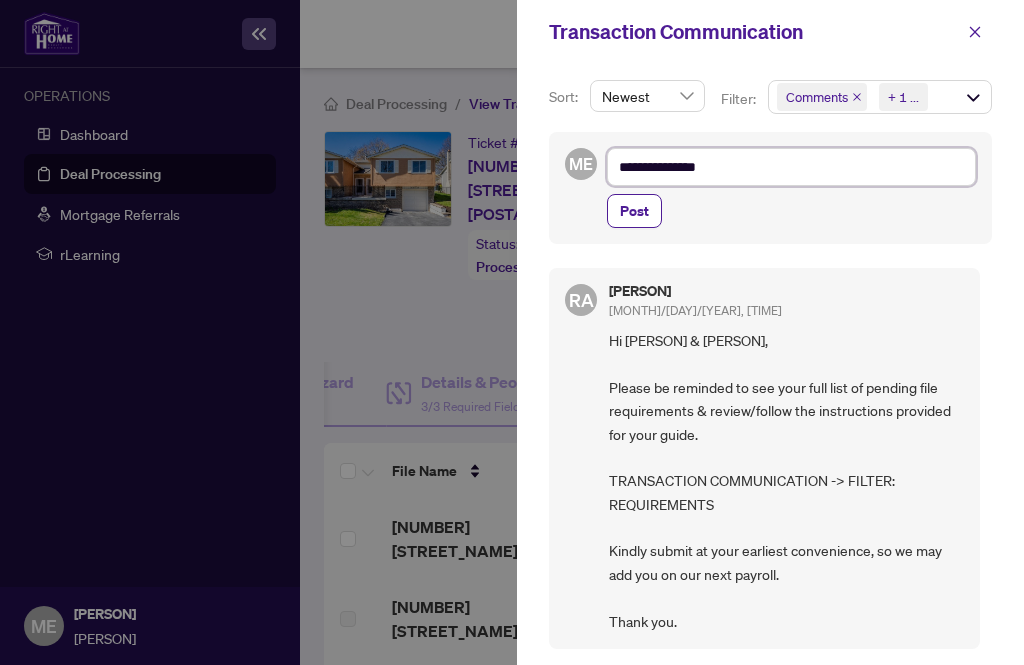 type on "**********" 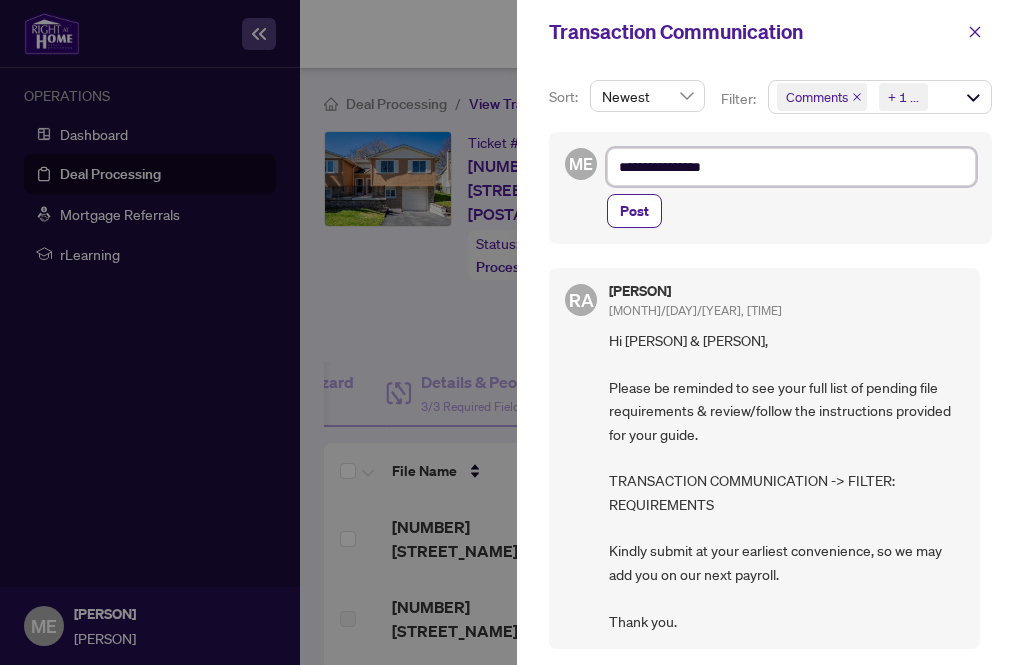 type on "**********" 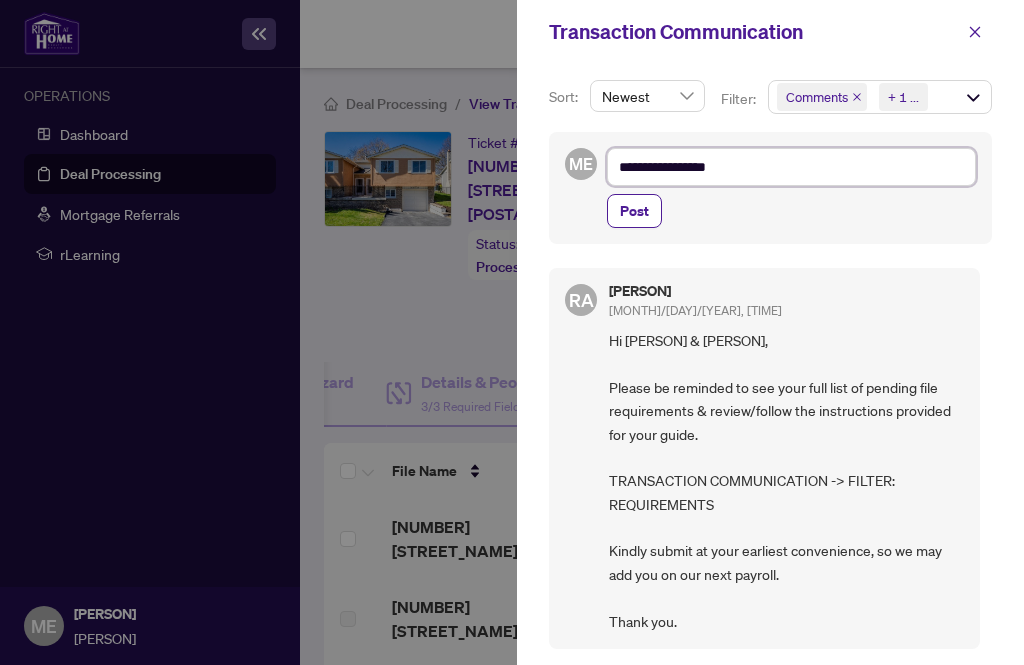type on "**********" 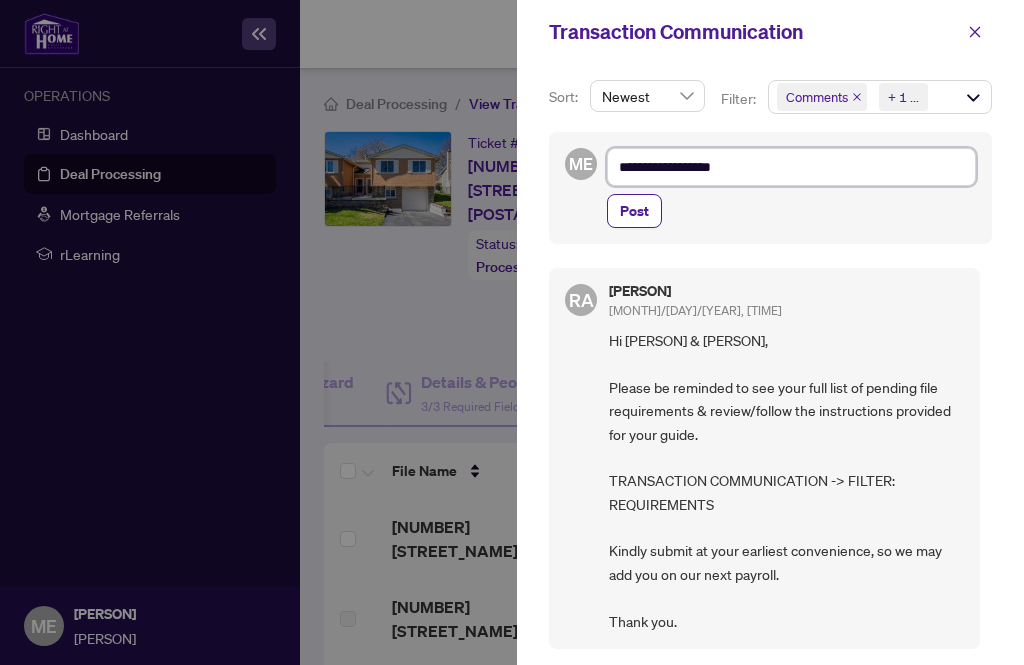 type on "**********" 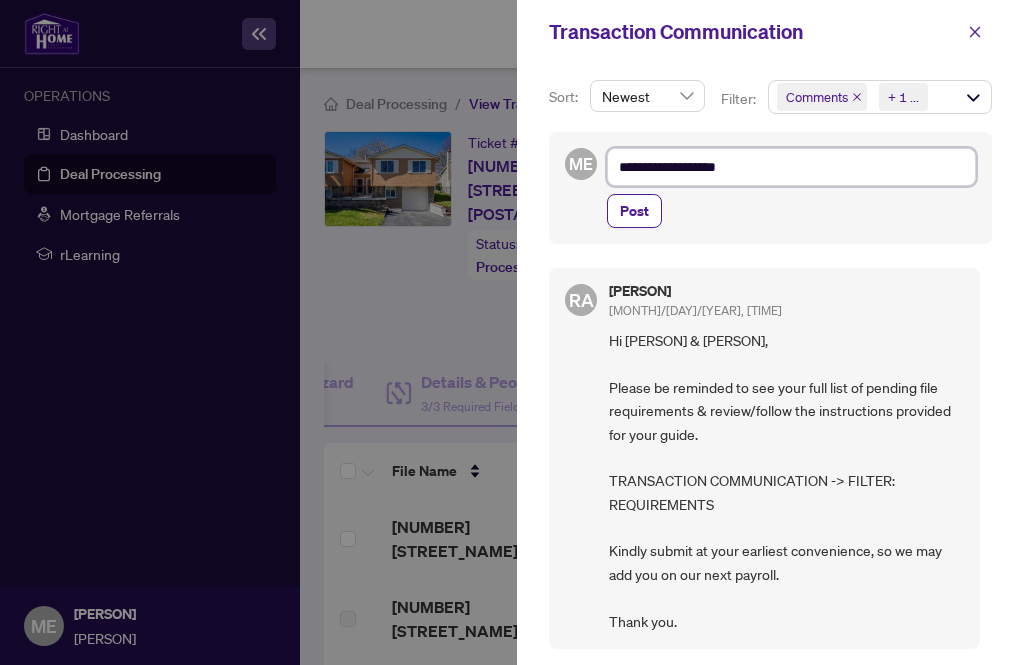 type on "**********" 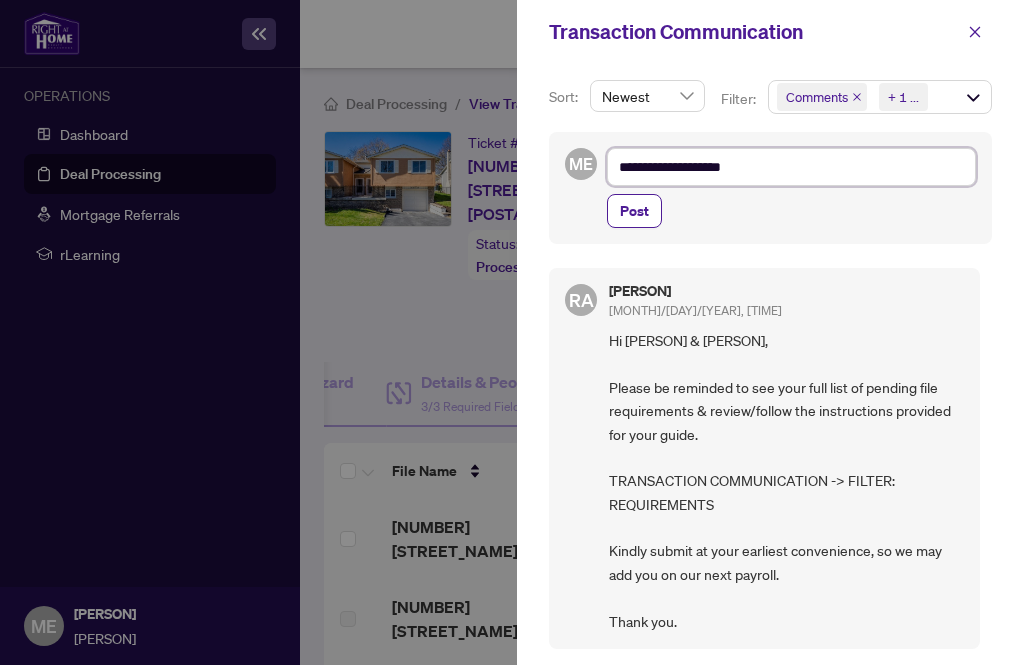 type on "**********" 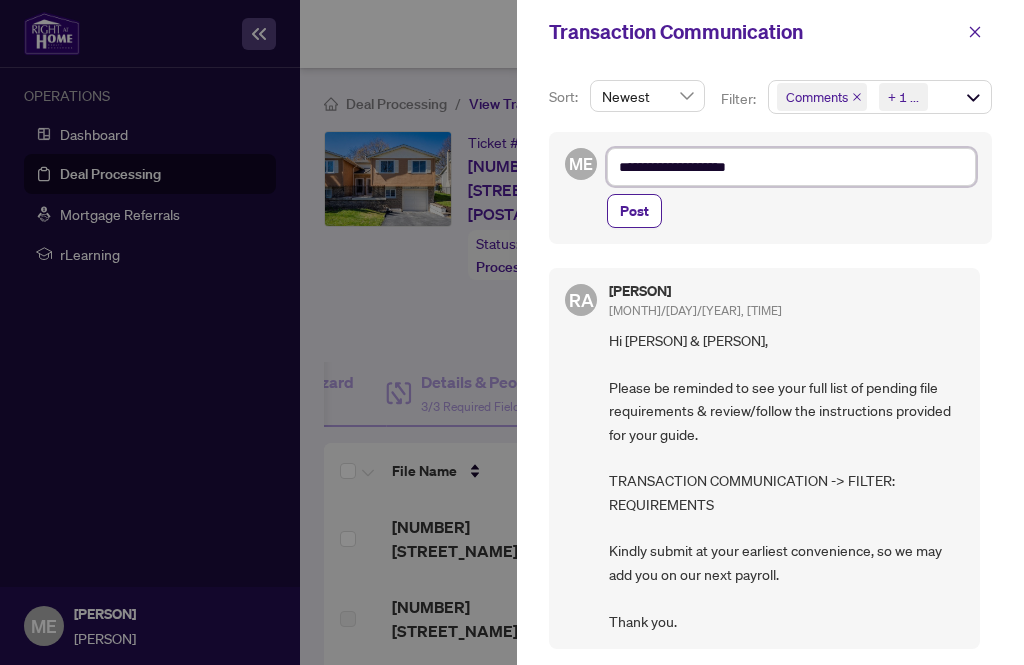 type on "**********" 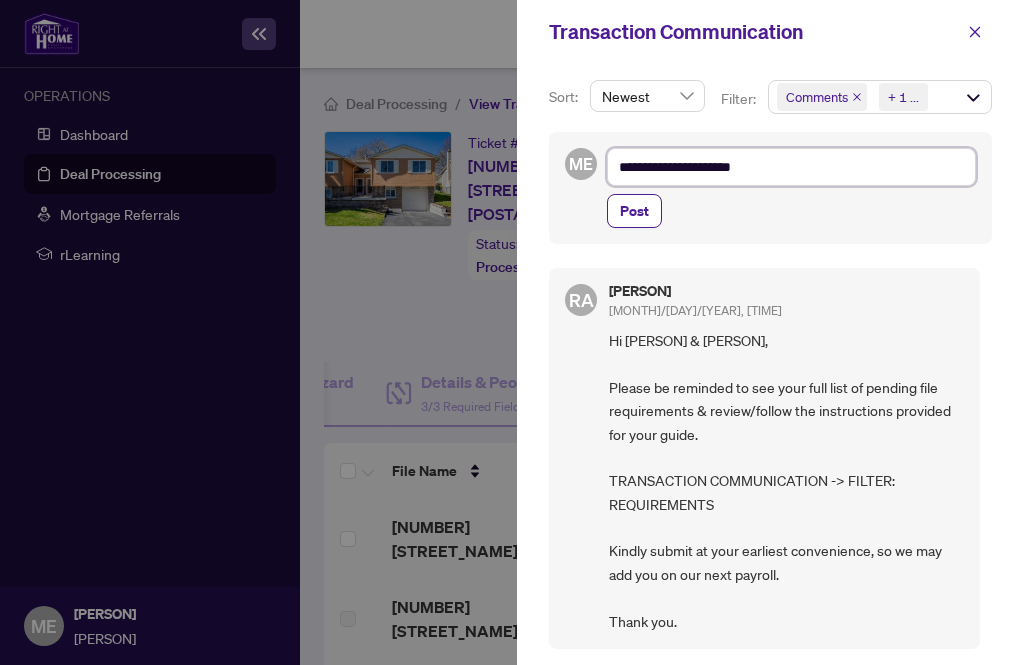 type on "**********" 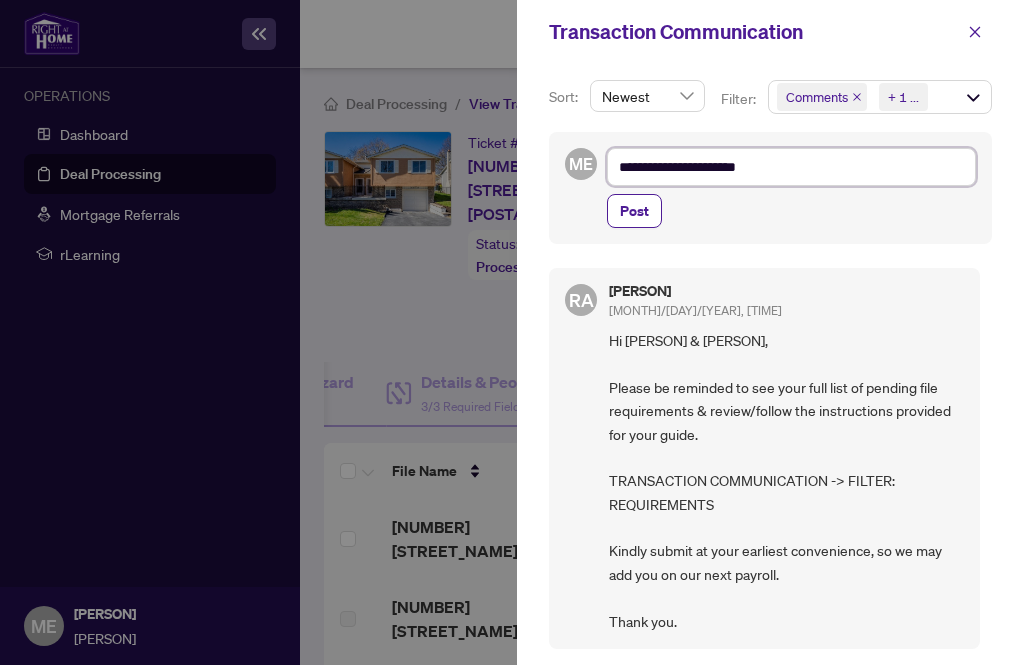 type on "**********" 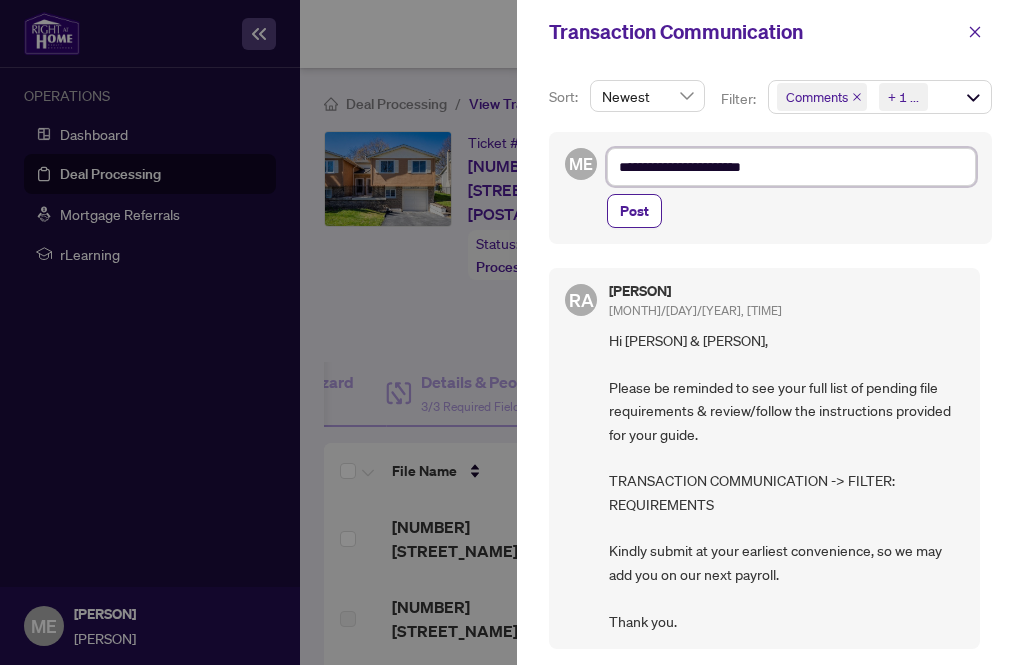 type on "**********" 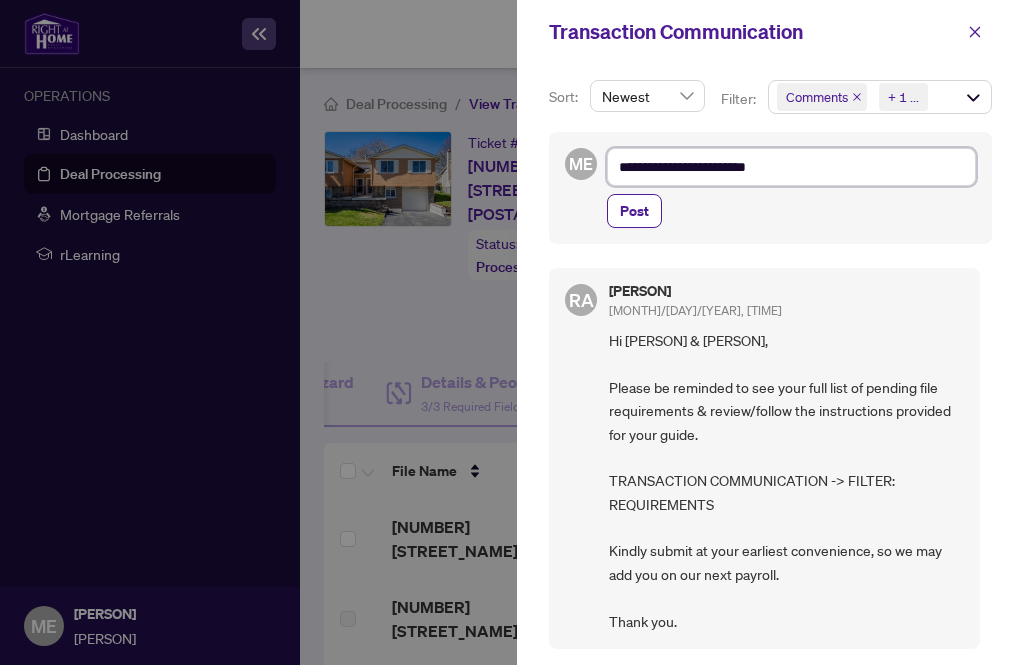 type on "**********" 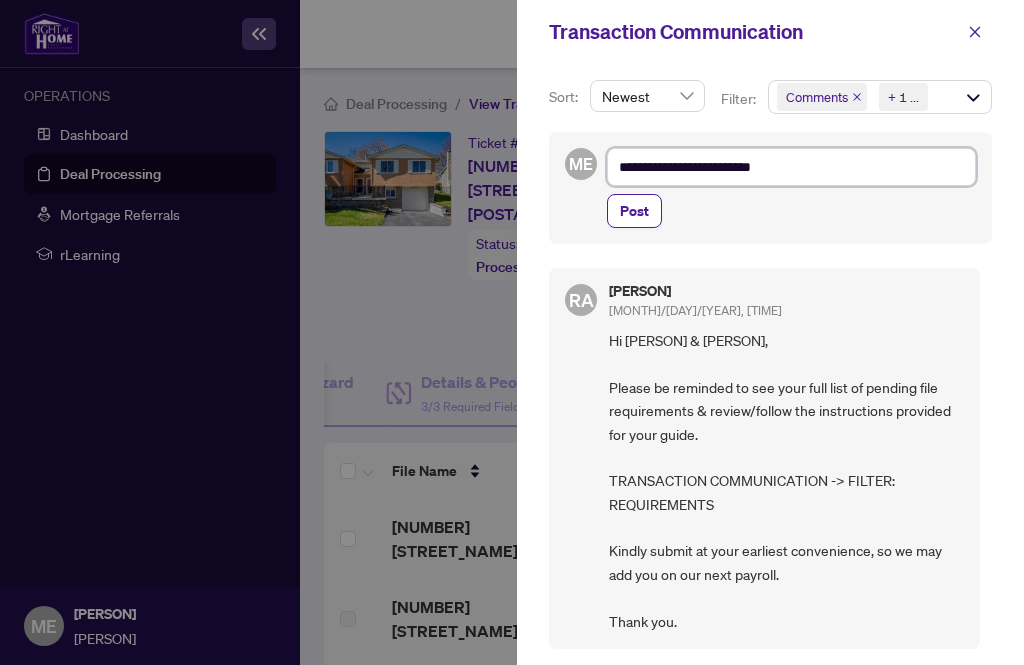 type on "**********" 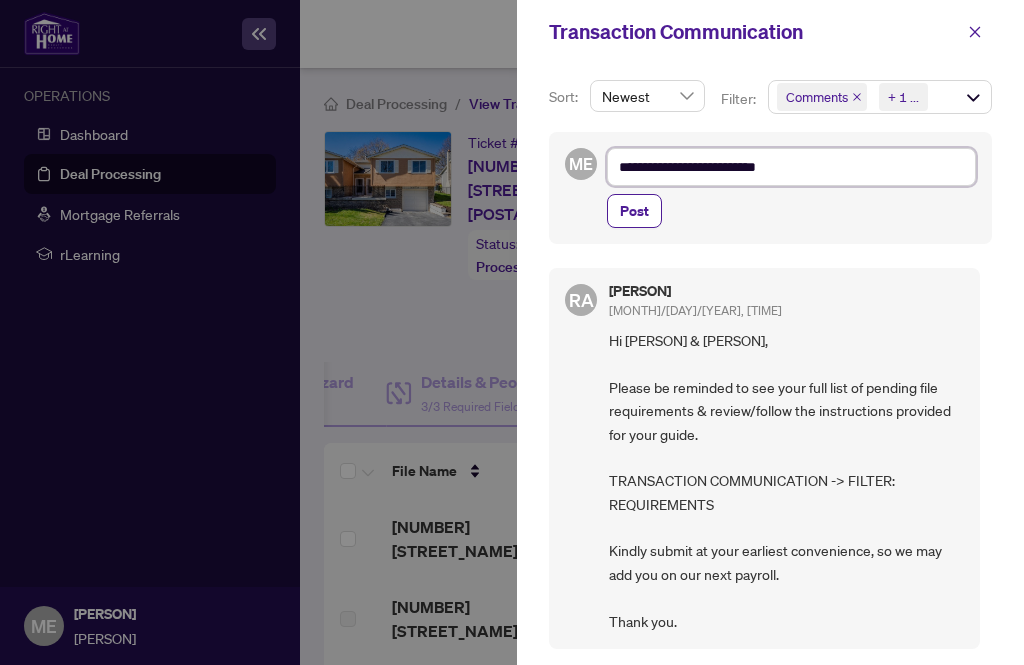type on "**********" 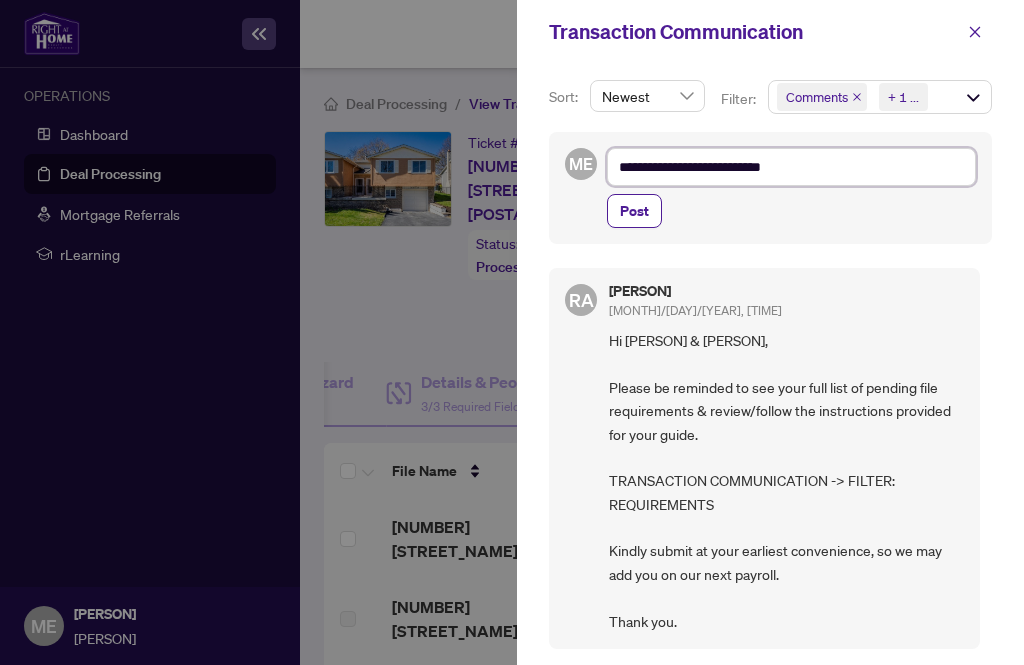 type on "**********" 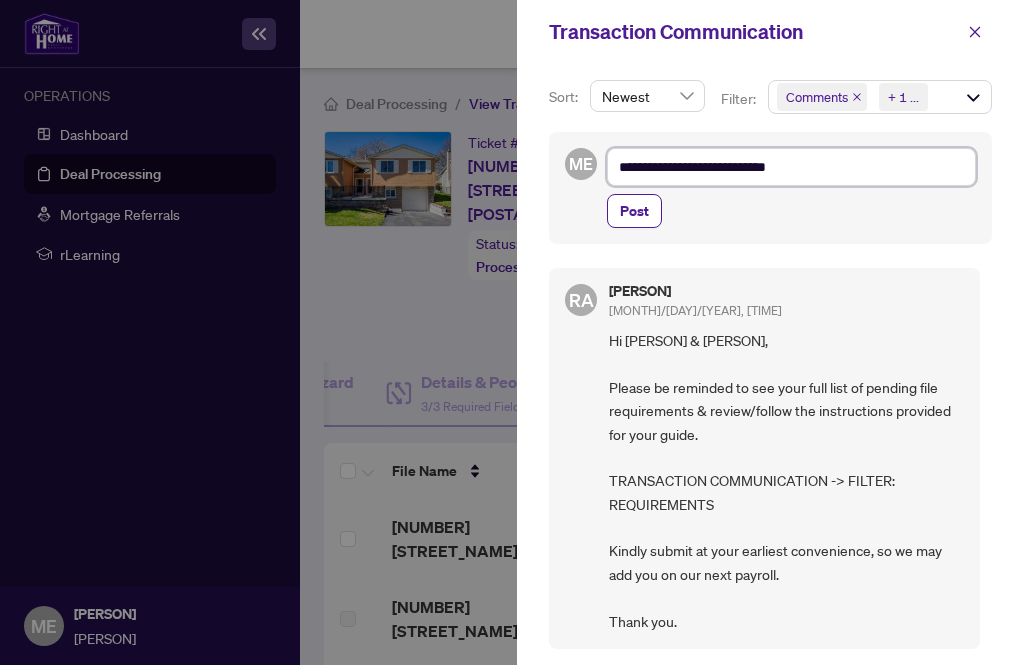type on "**********" 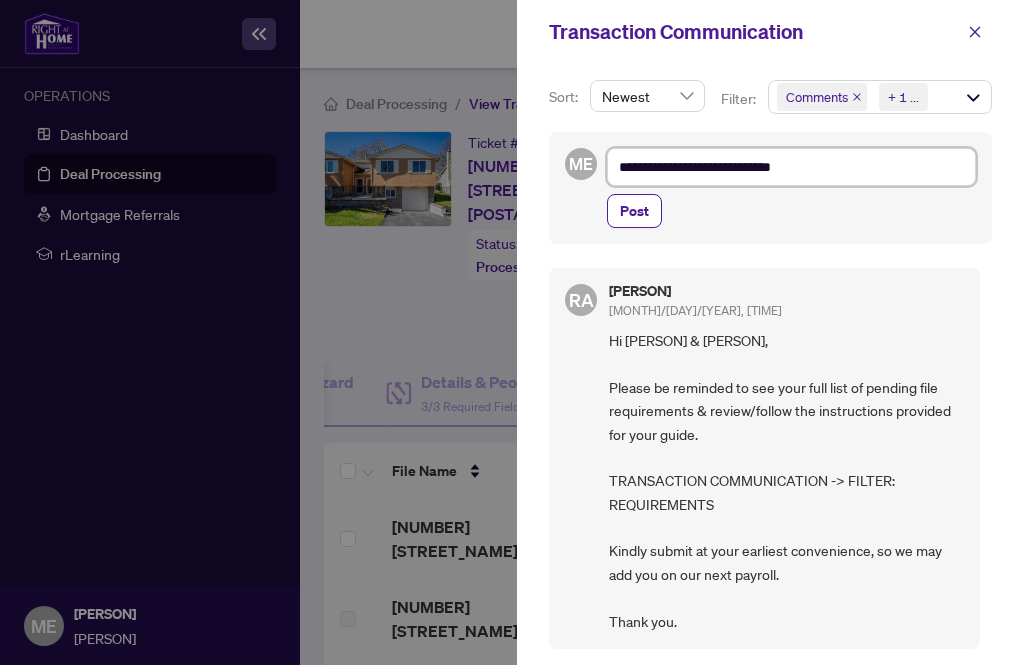 type on "**********" 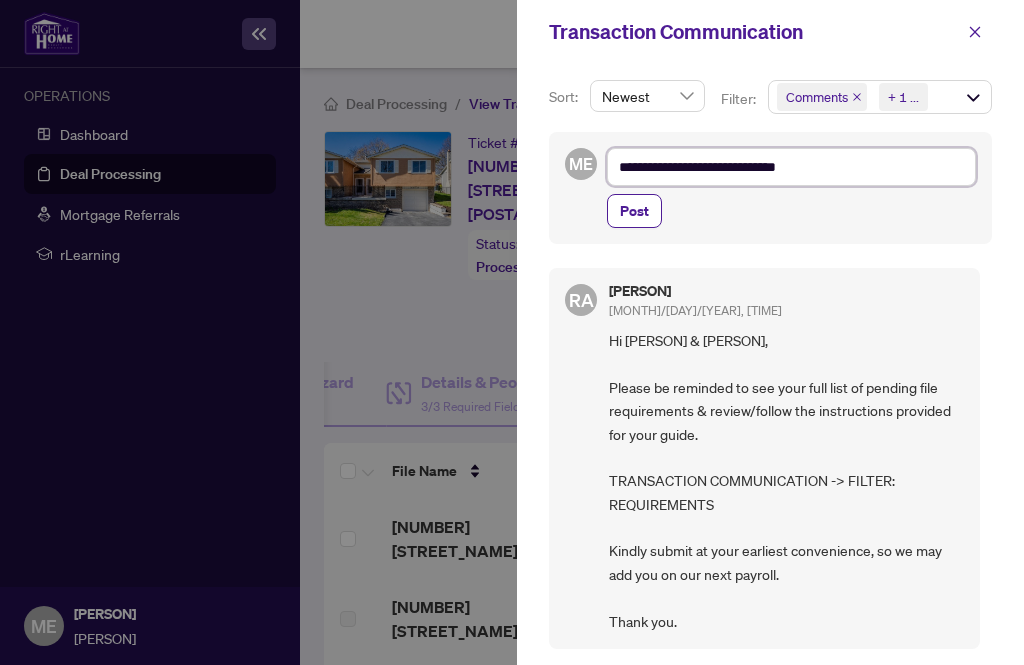 type on "**********" 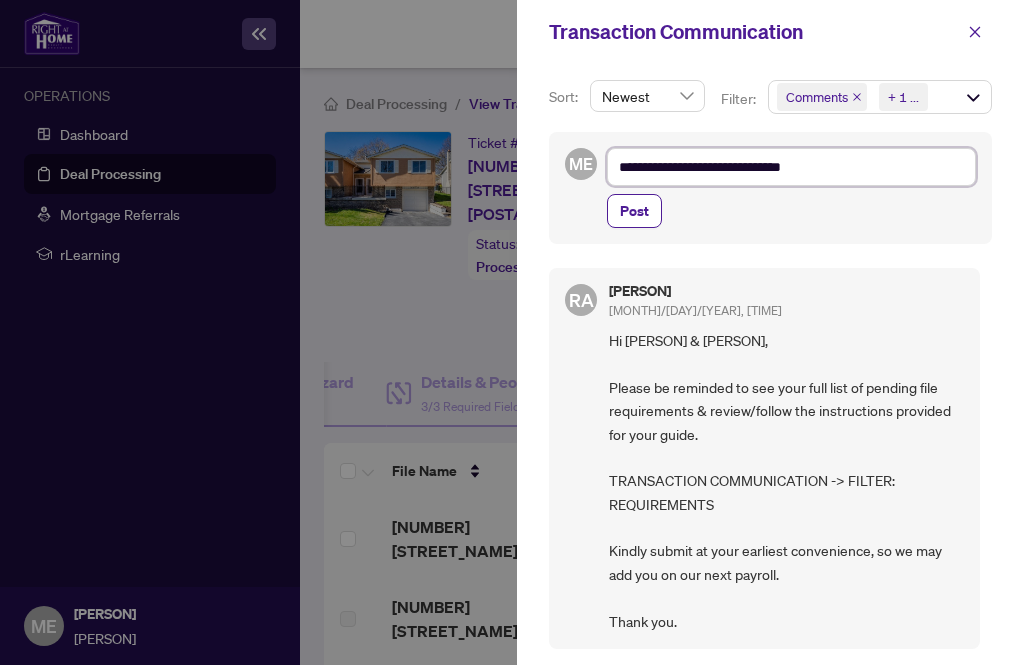 type on "**********" 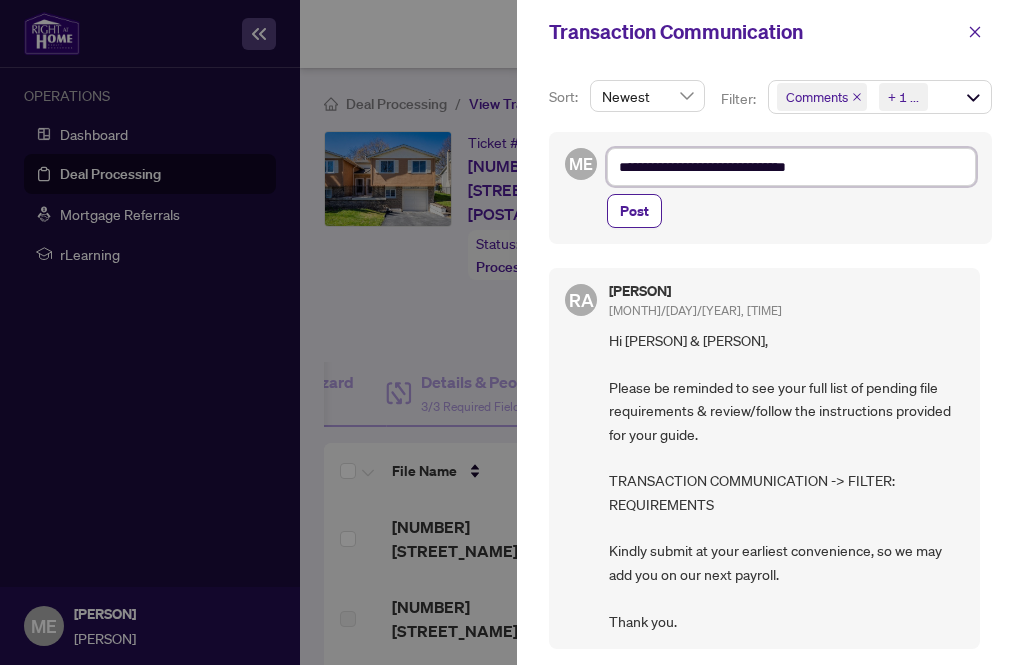 type on "**********" 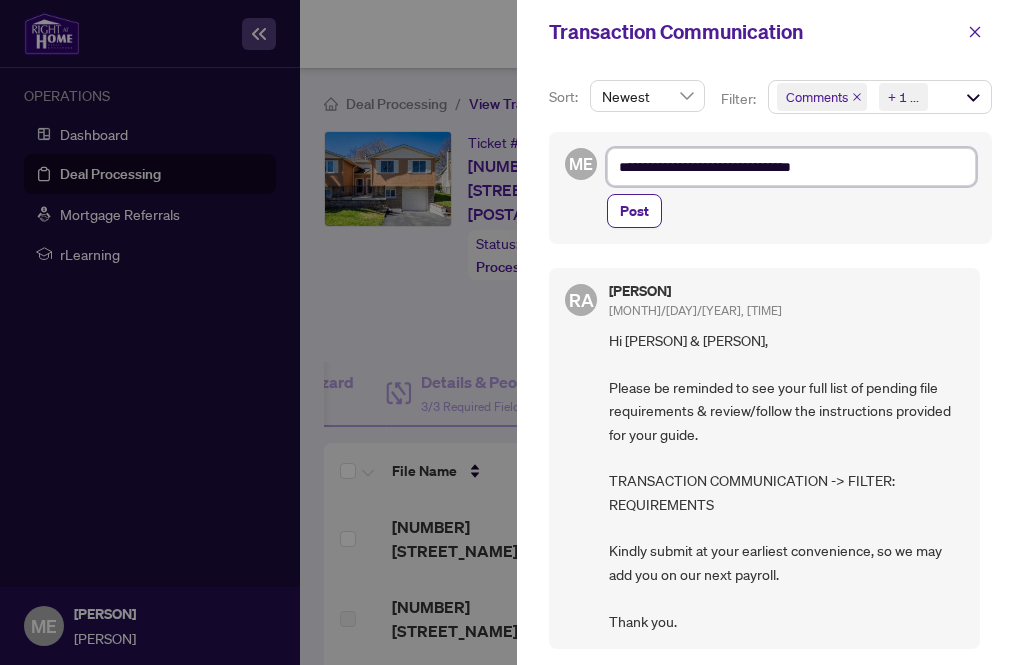 type on "**********" 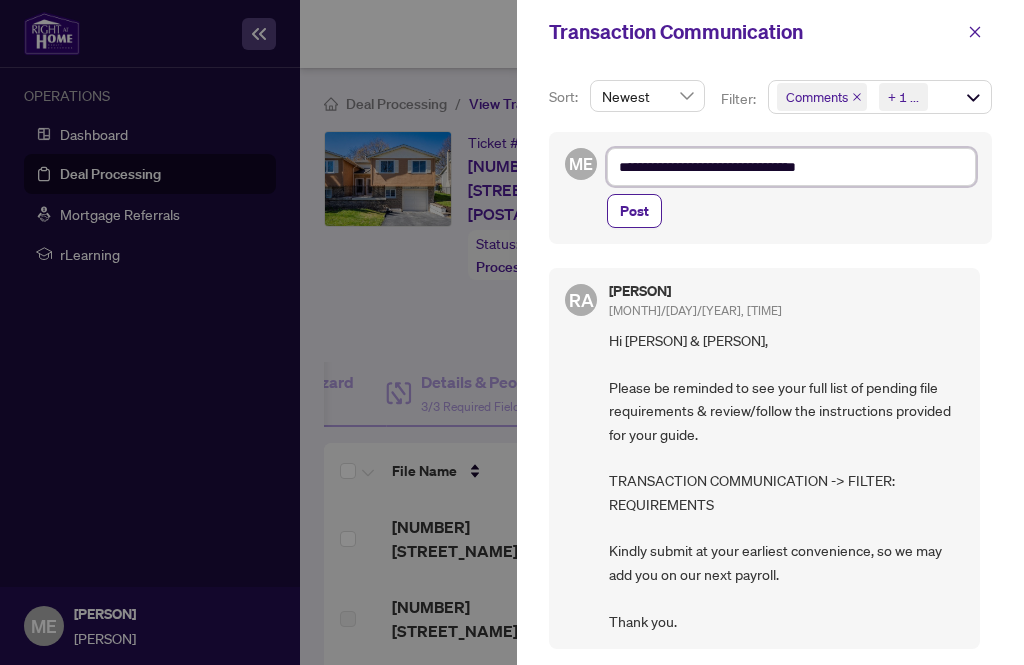 type on "**********" 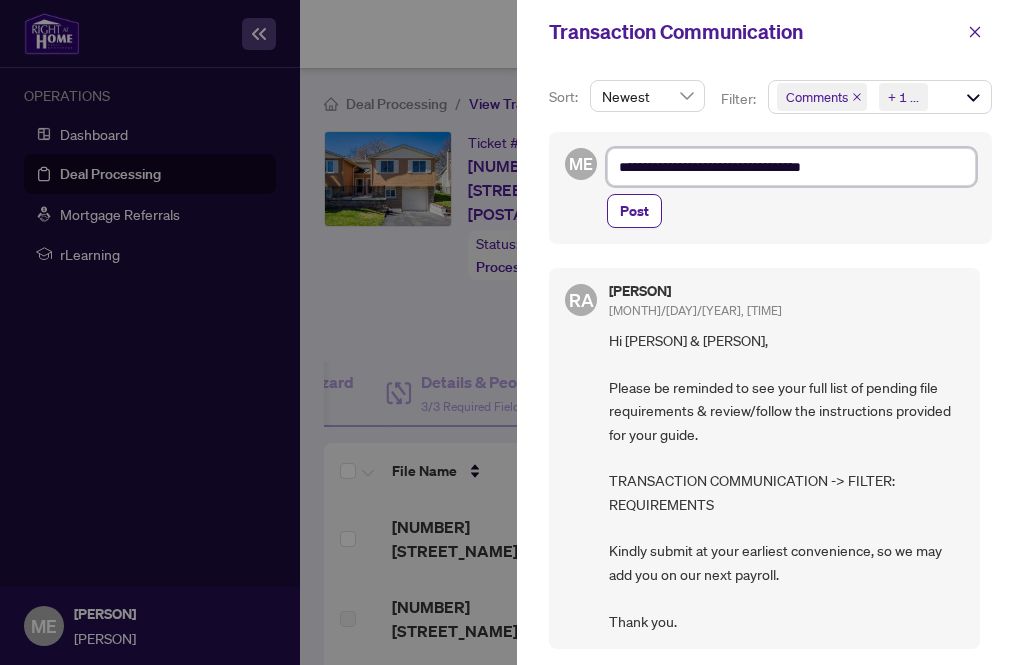 type on "**********" 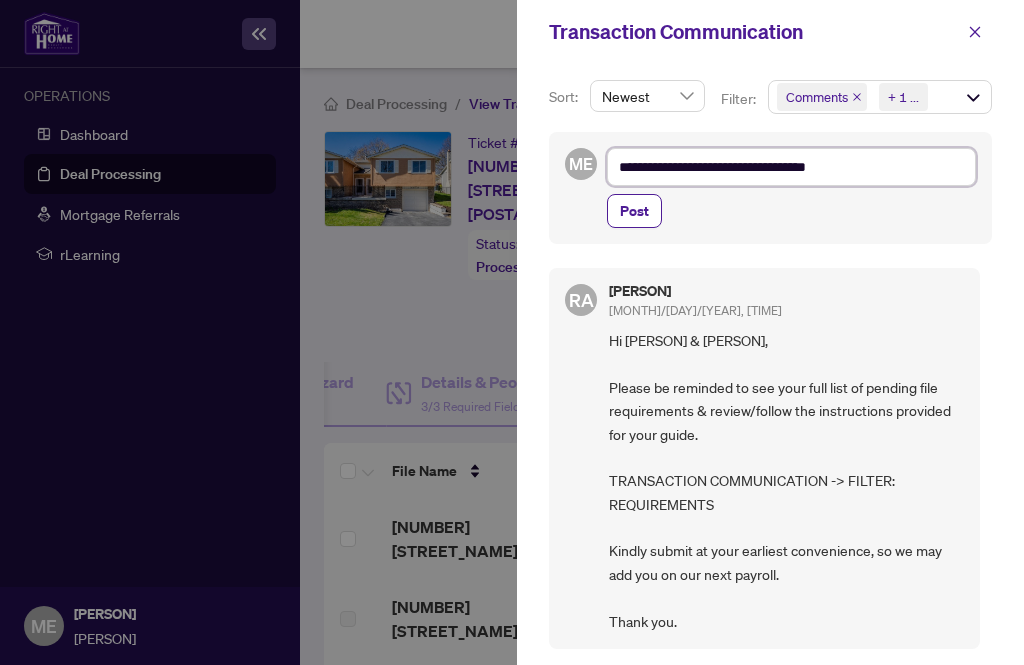 type on "**********" 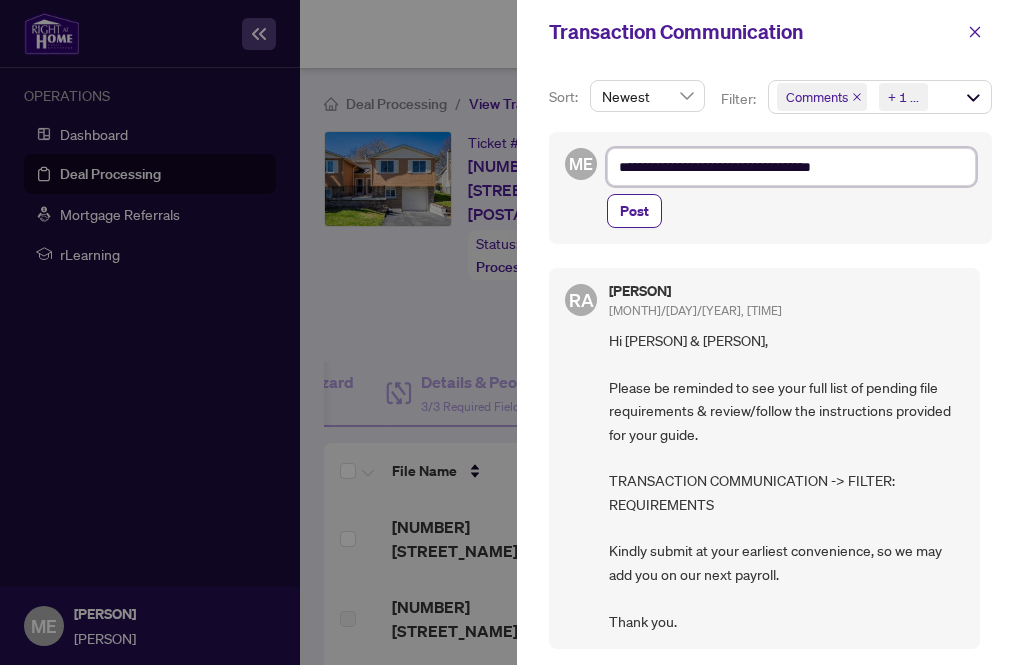 type on "**********" 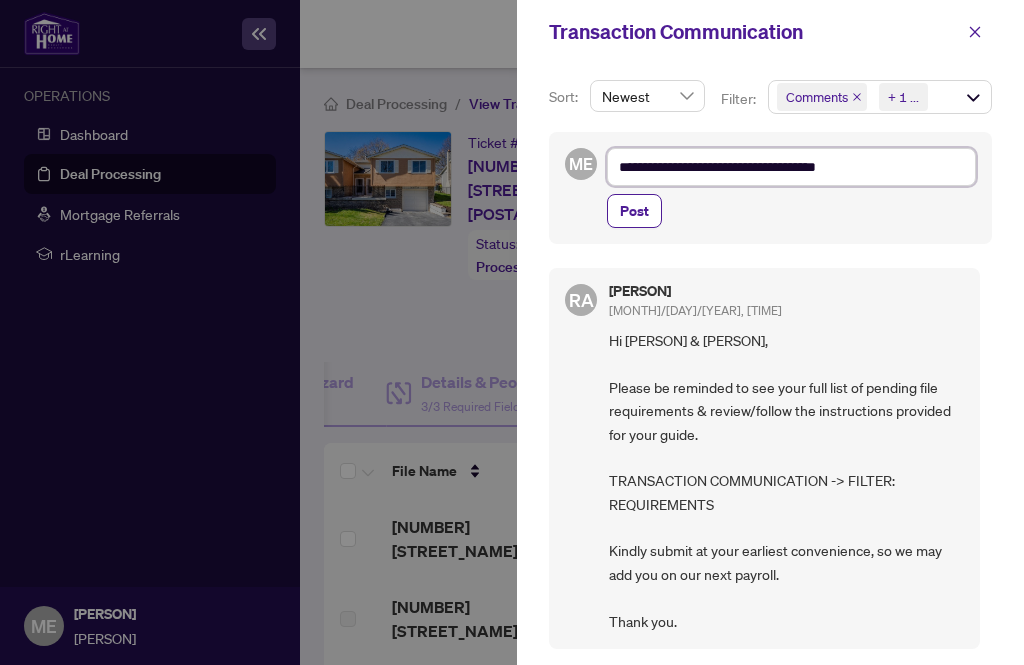 type on "**********" 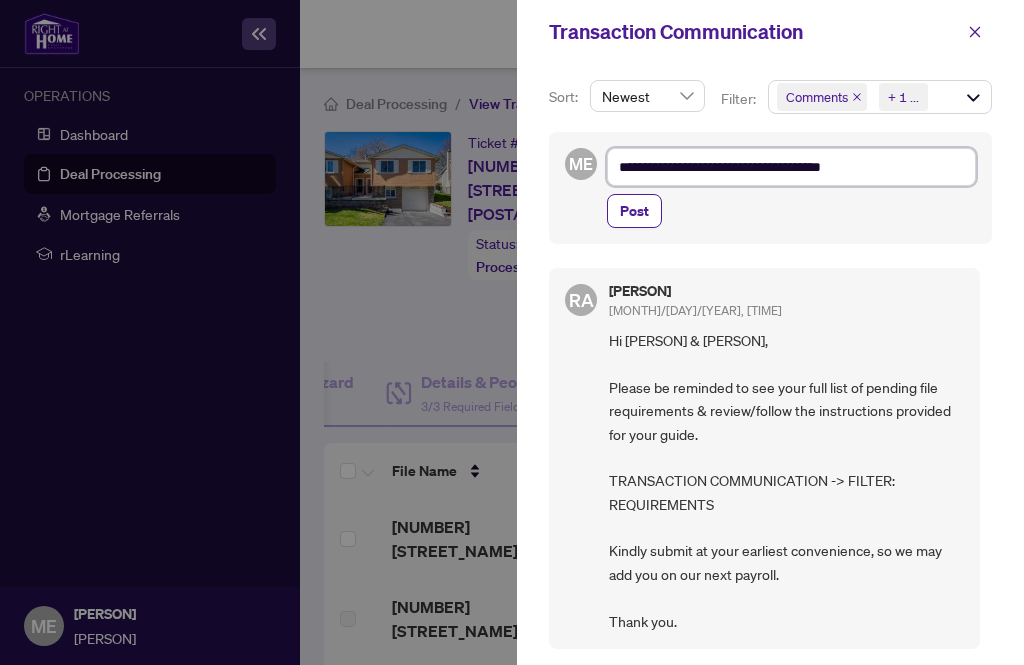 type on "**********" 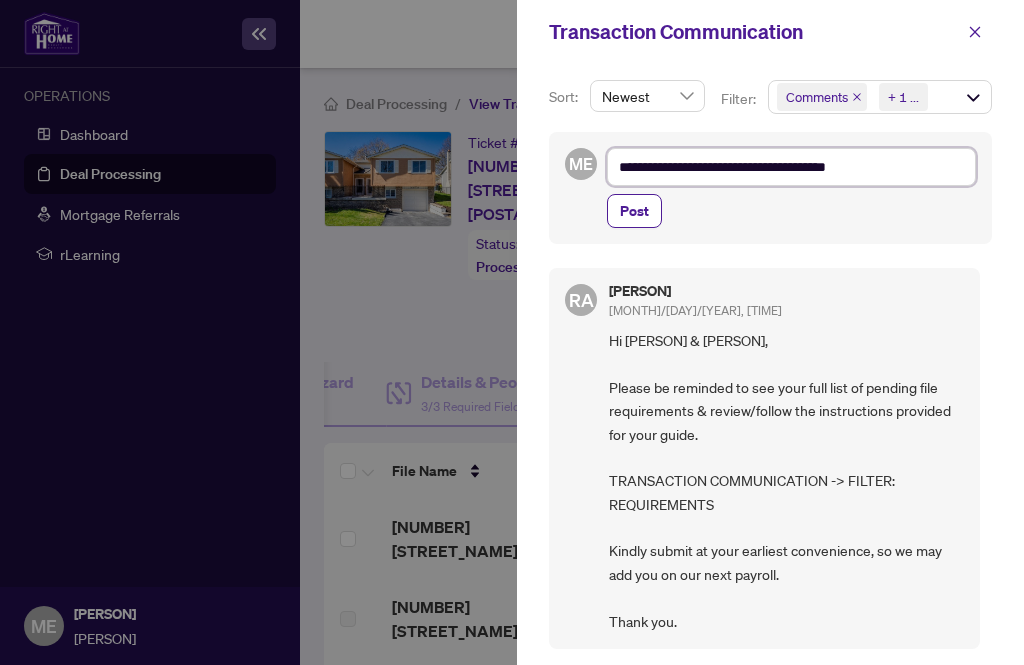 type on "**********" 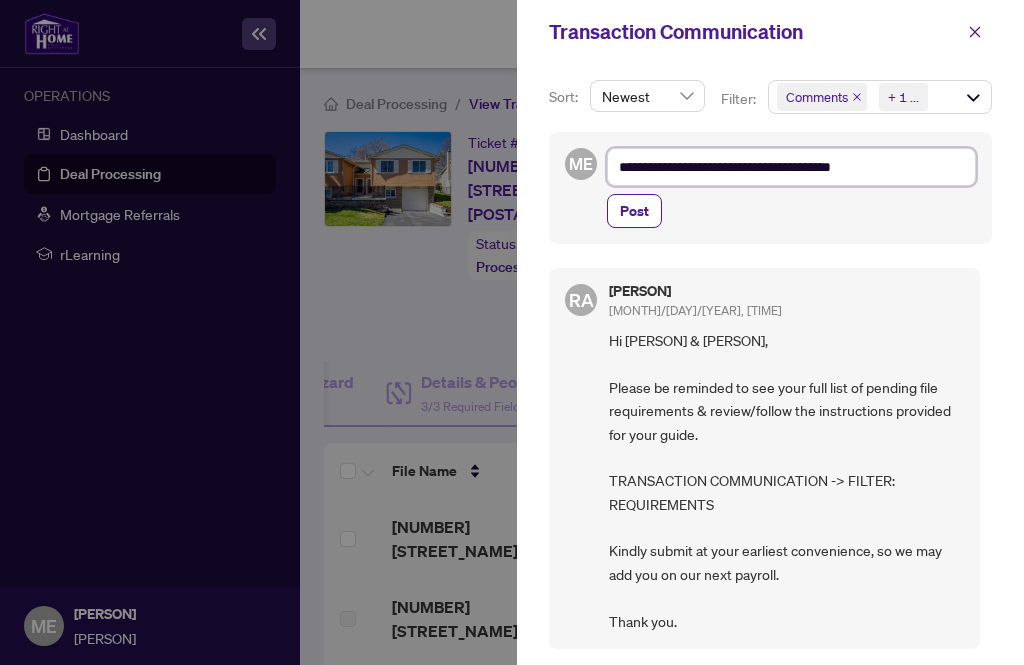 type on "**********" 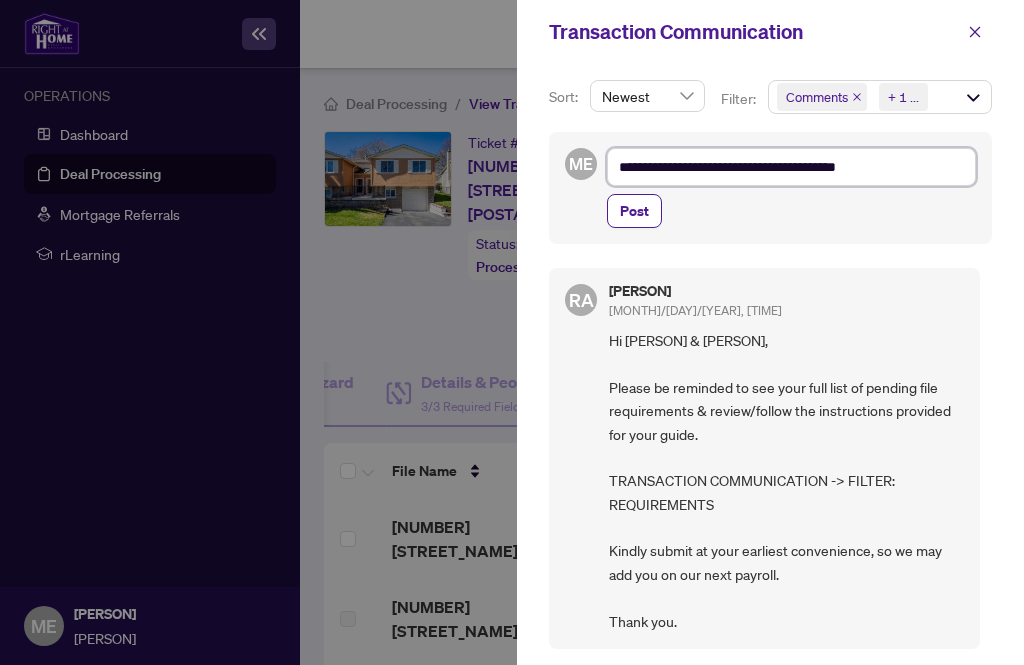 type on "**********" 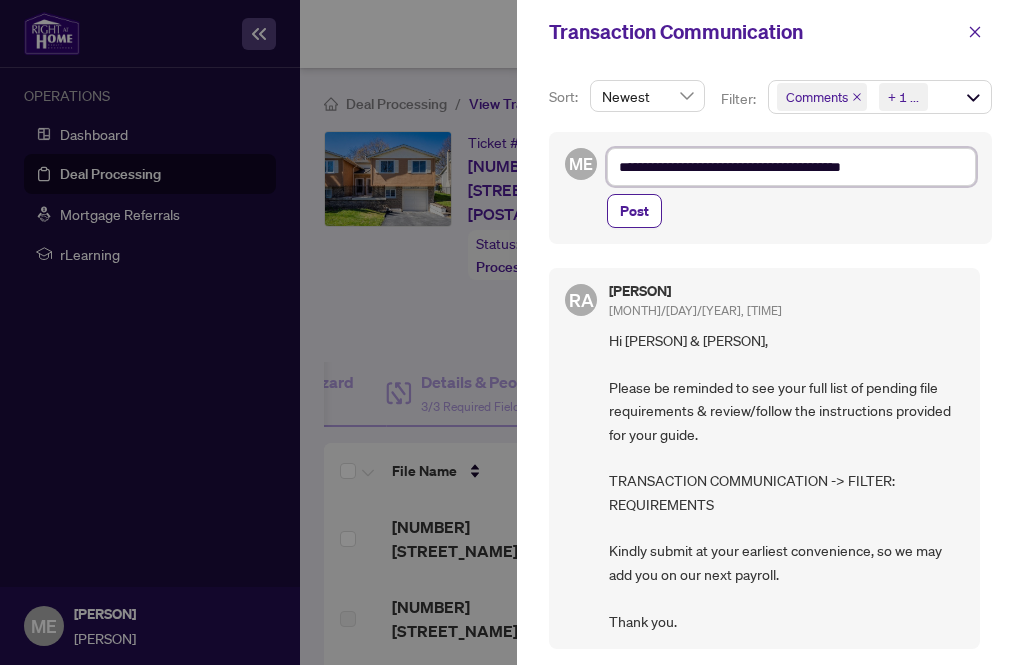 type on "**********" 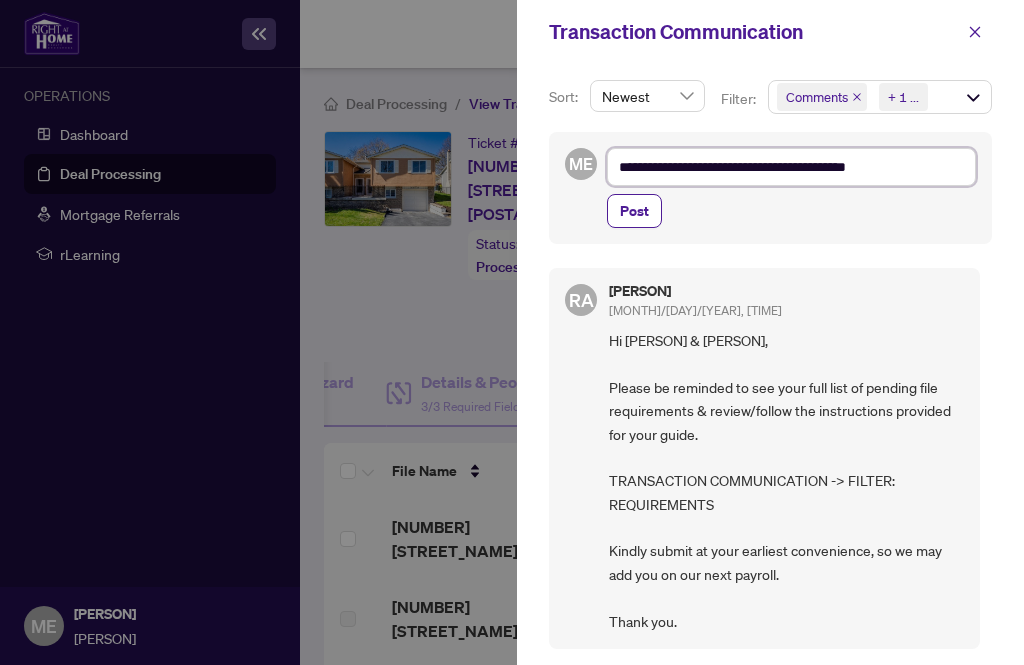 type on "**********" 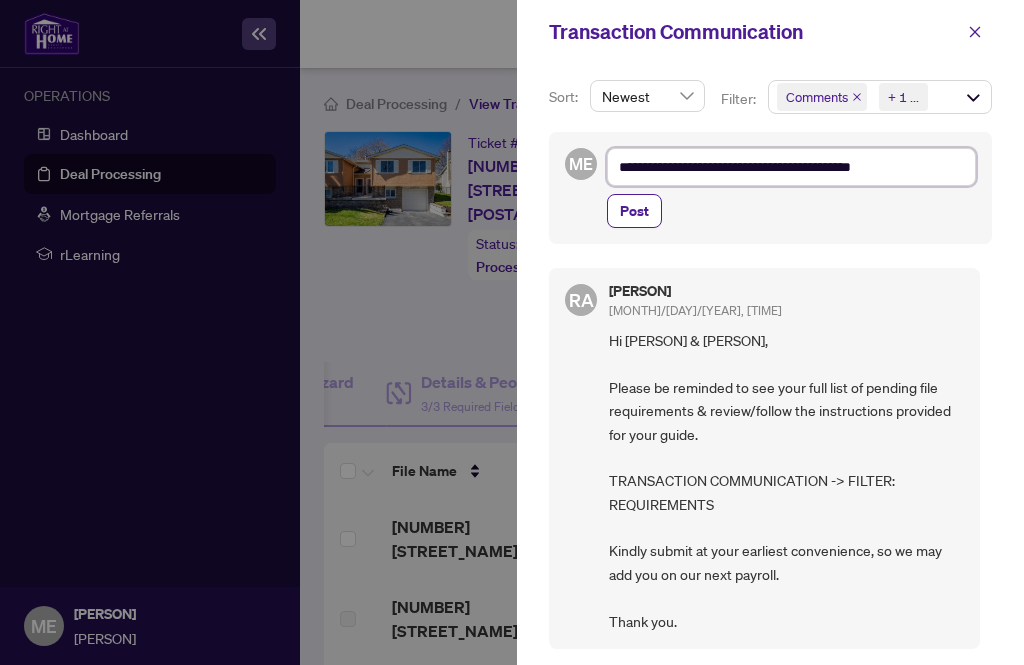 type on "**********" 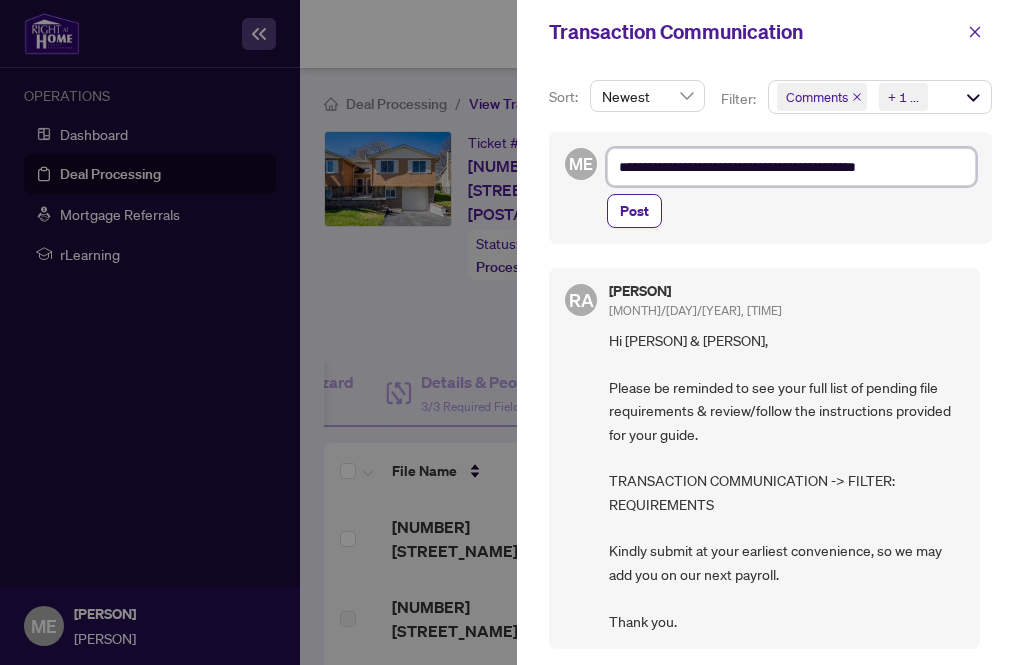 type on "**********" 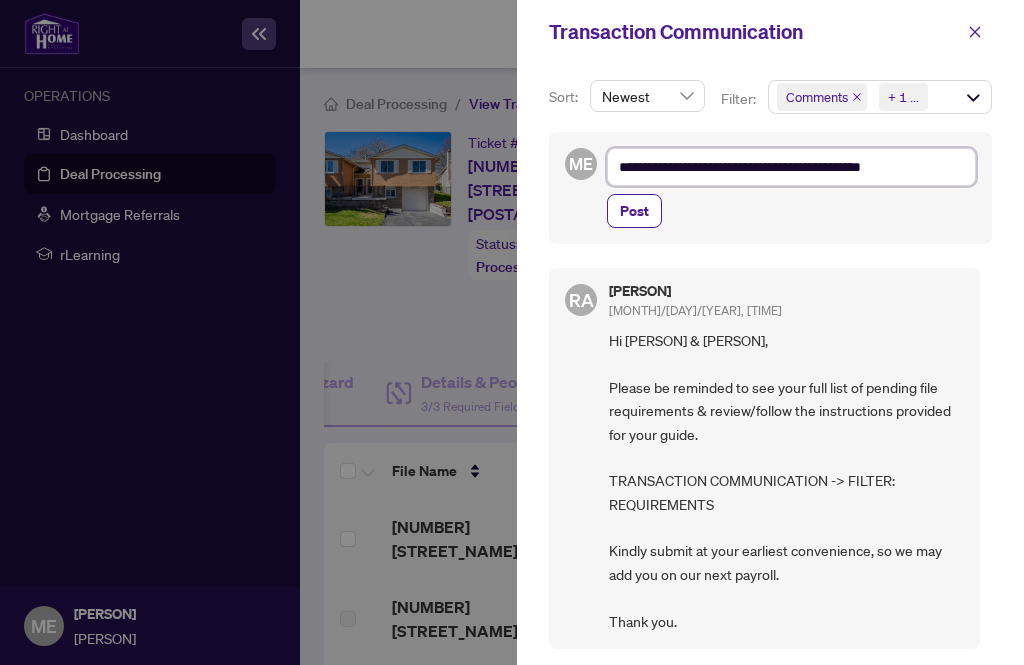 type on "**********" 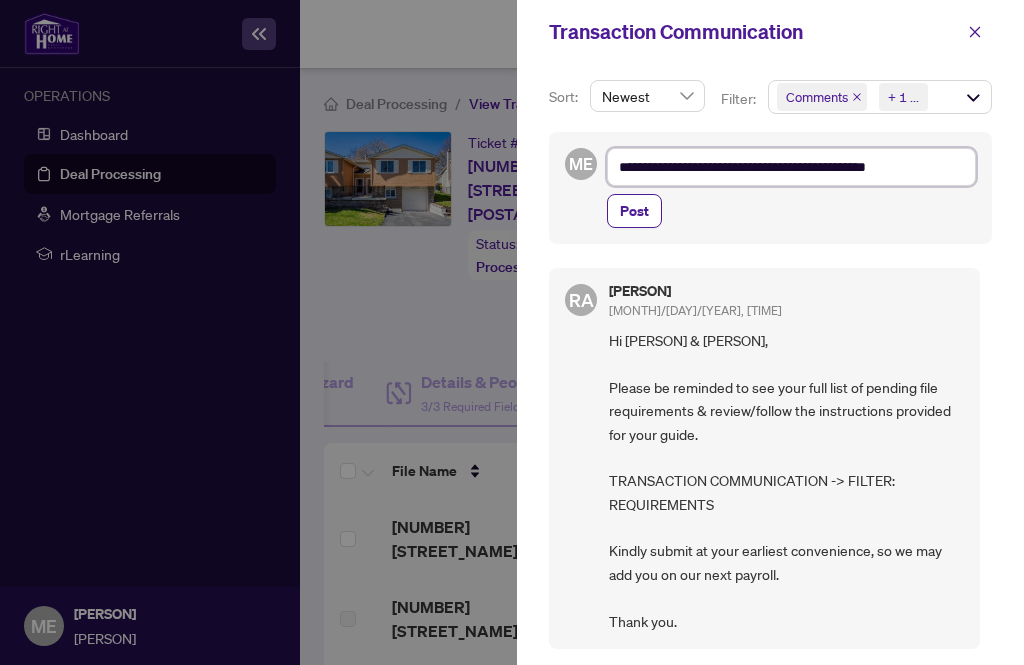 type on "**********" 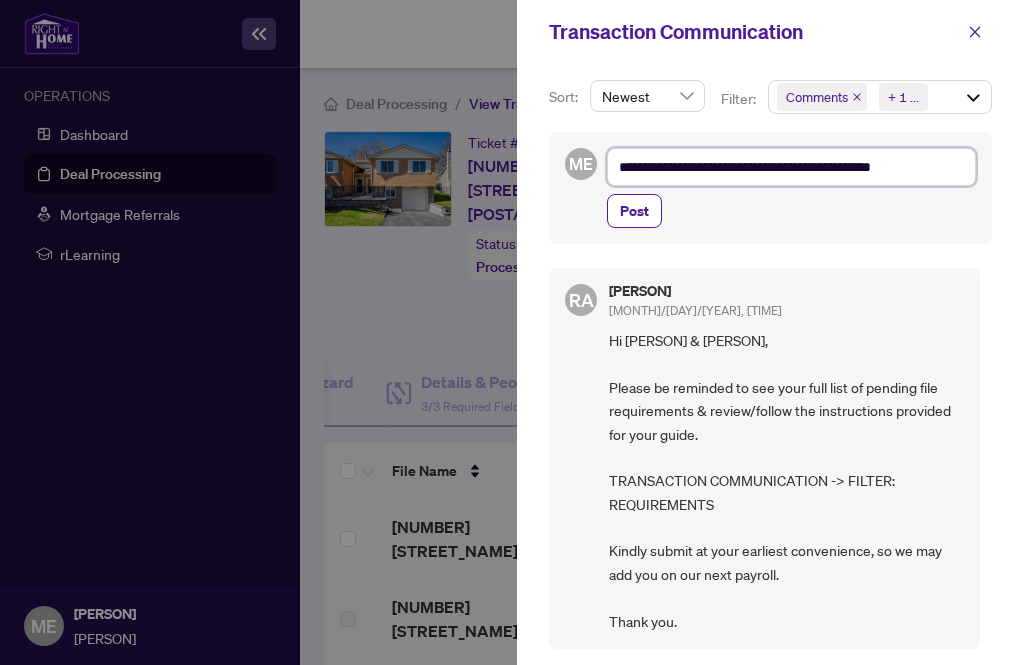 type on "**********" 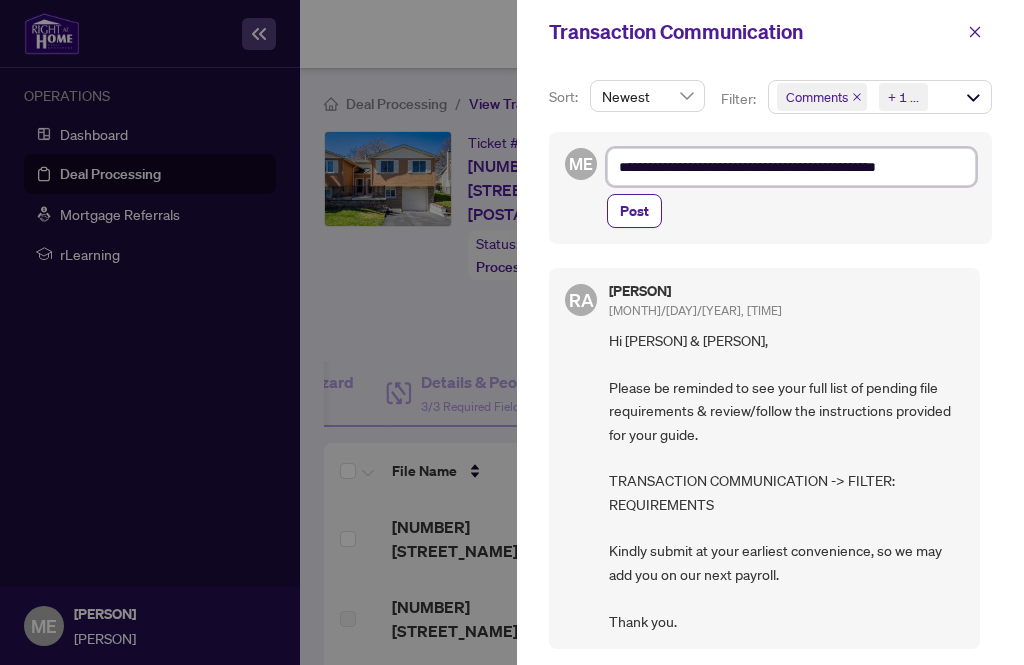 type on "**********" 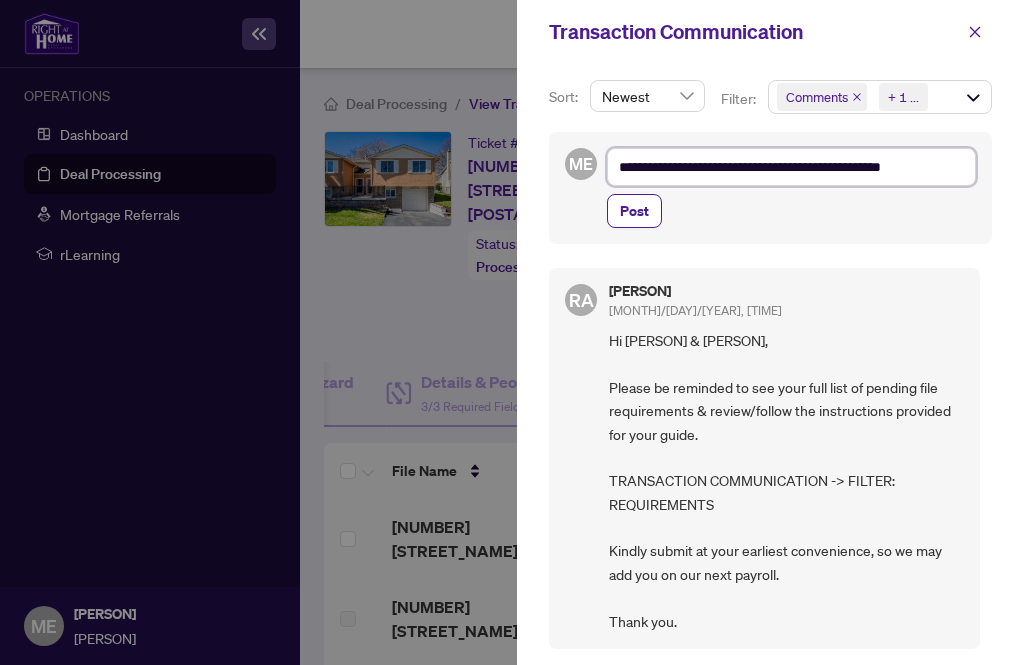 type on "**********" 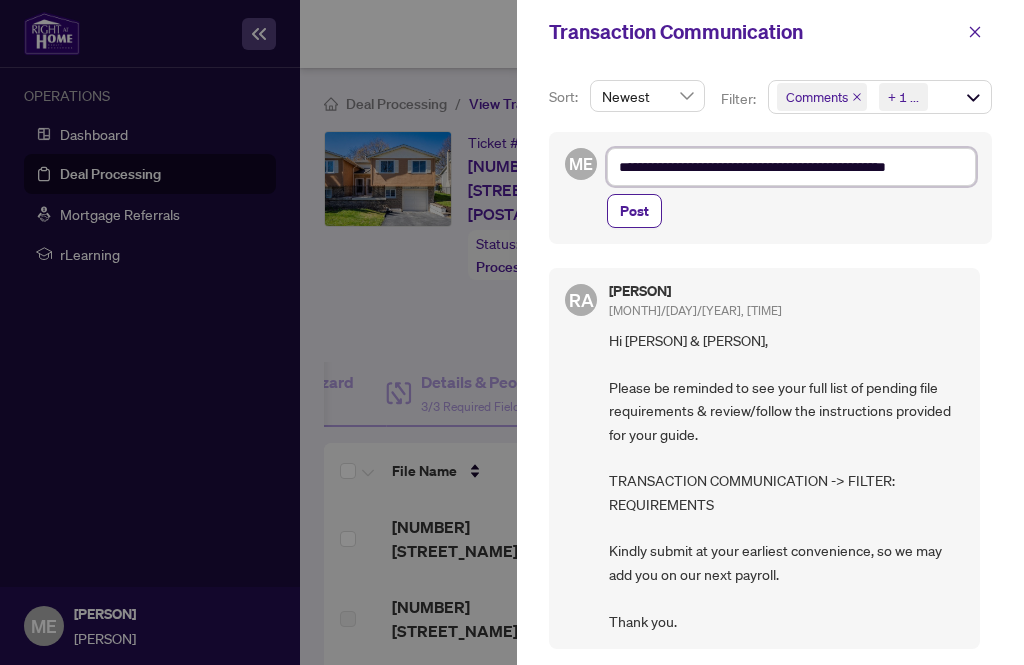 type on "**********" 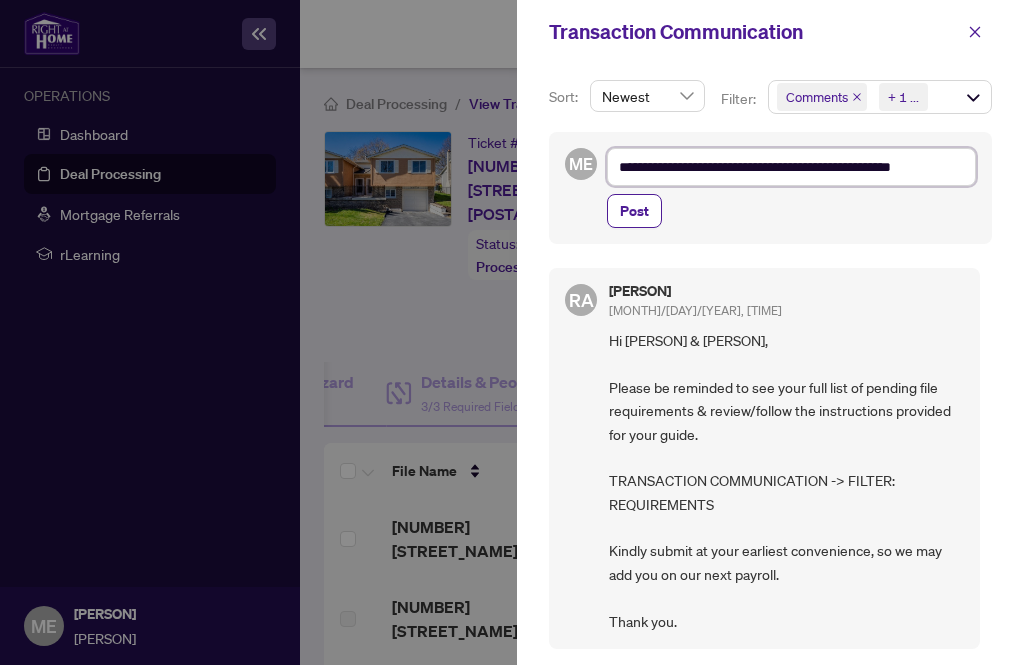 type on "**********" 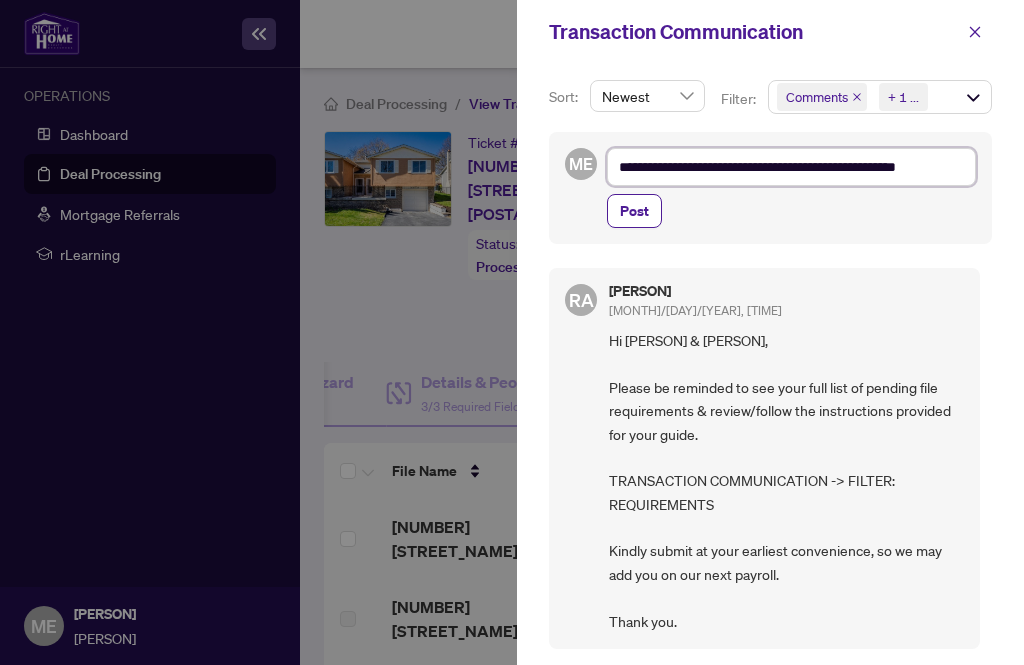 type on "**********" 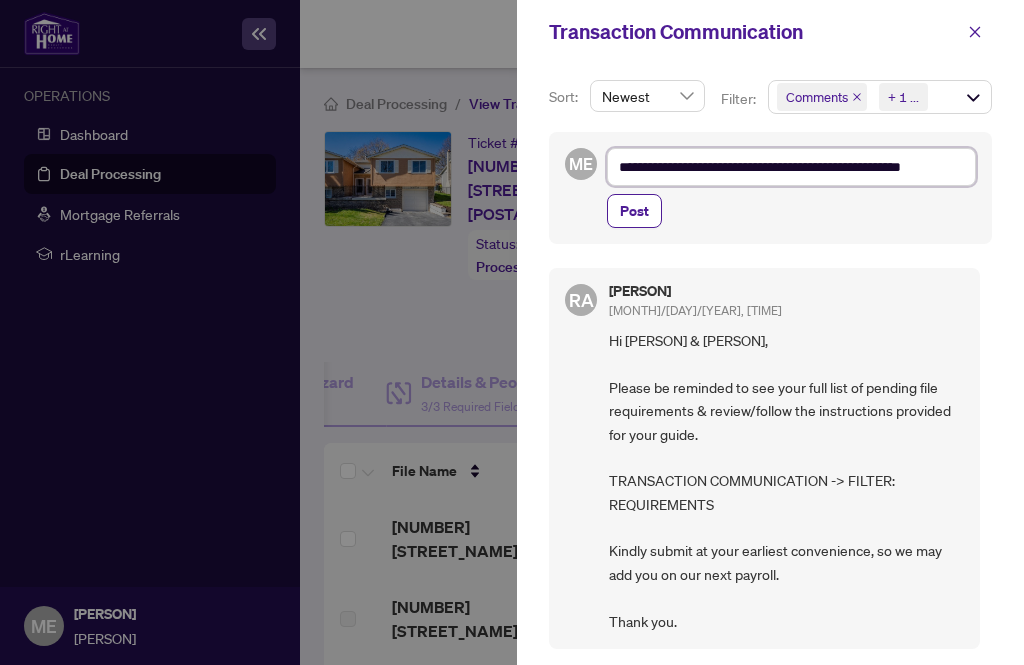 type on "**********" 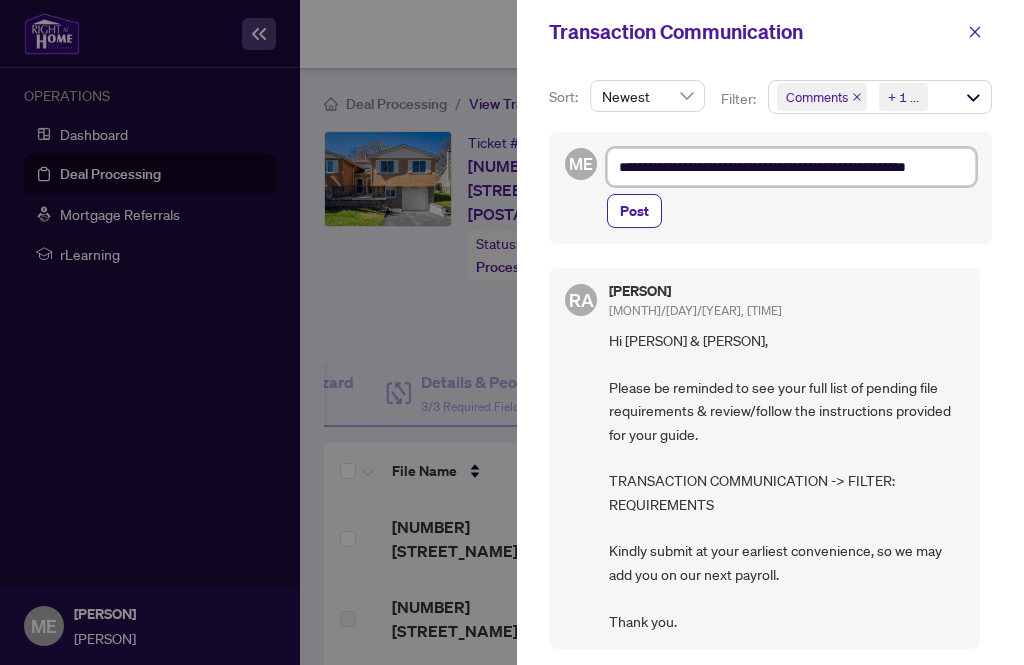 type on "**********" 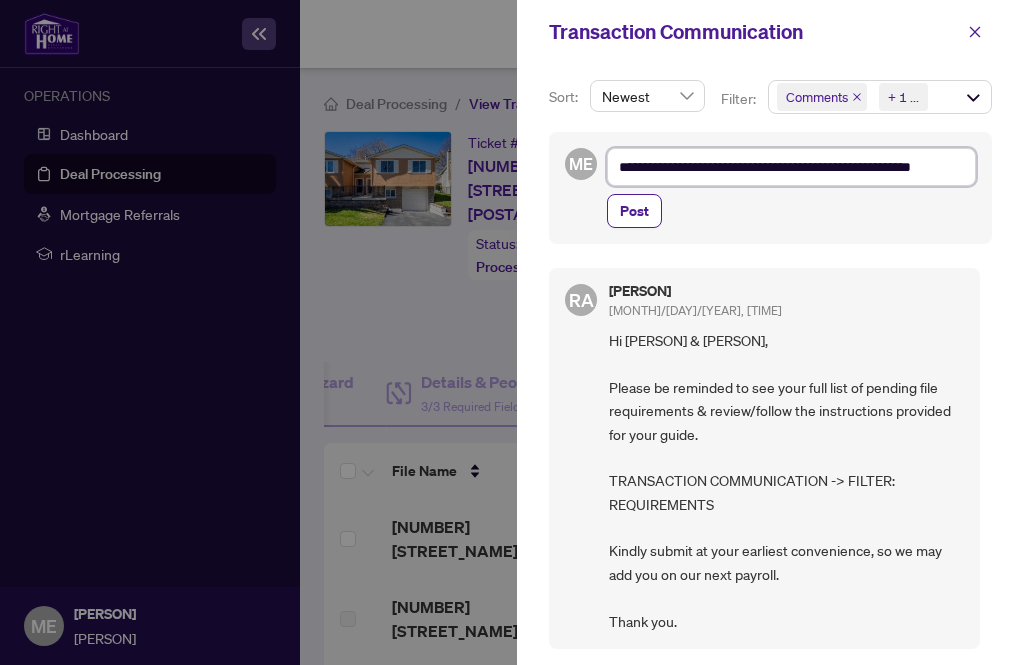 type on "**********" 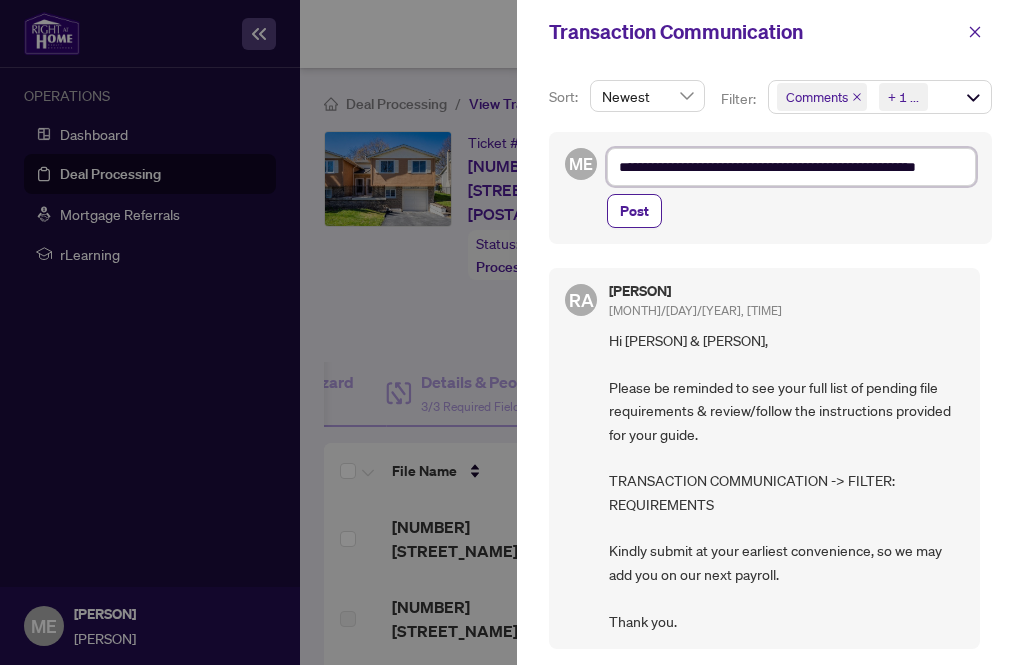 type on "**********" 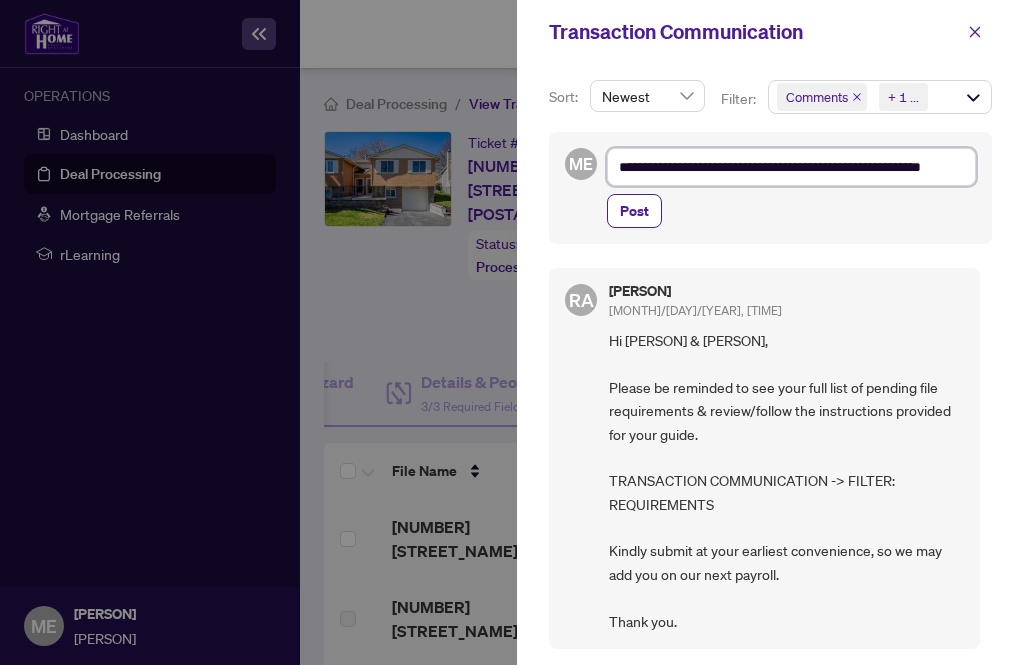 type on "**********" 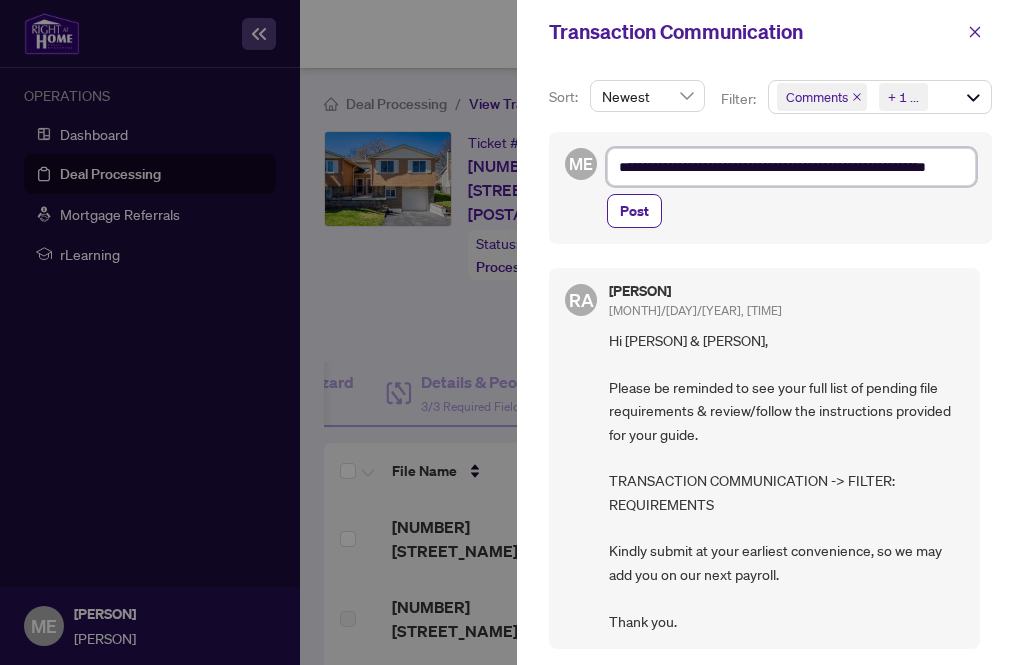 type on "**********" 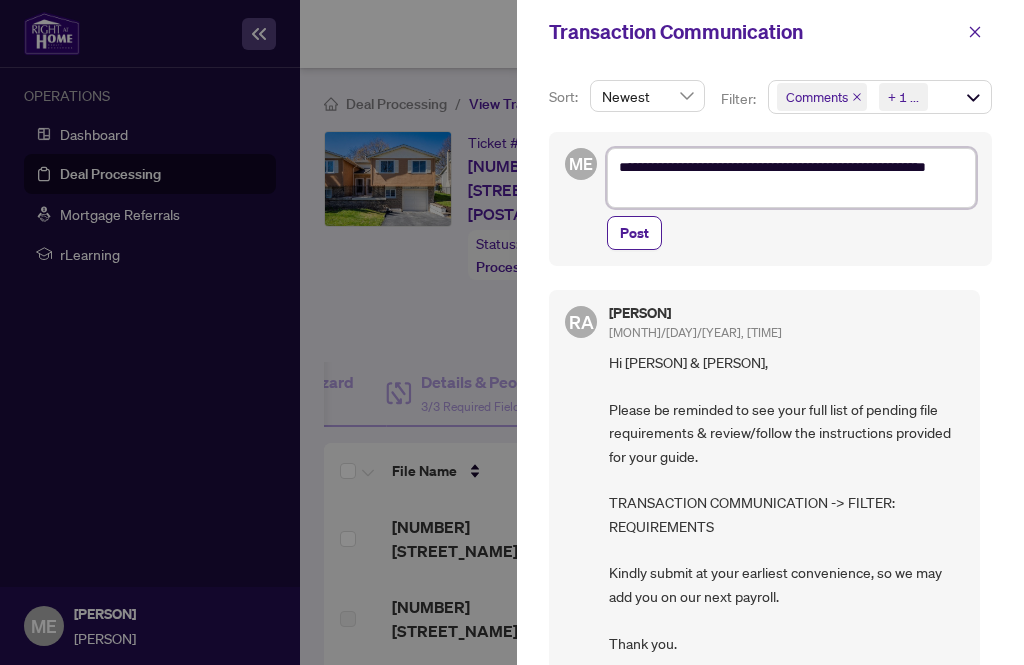 type on "**********" 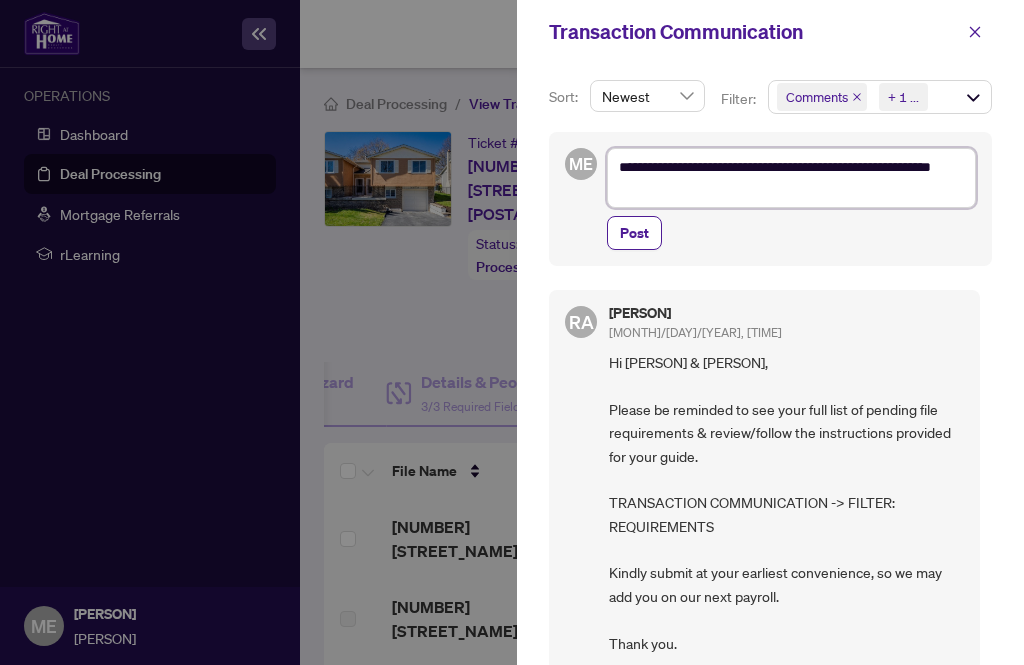 type on "**********" 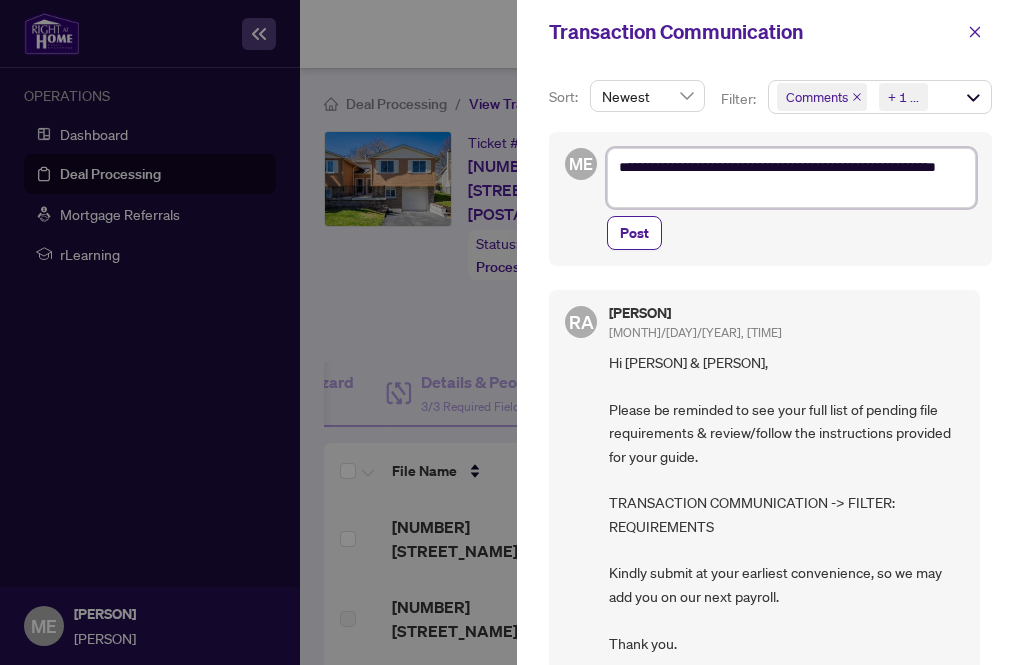 type on "**********" 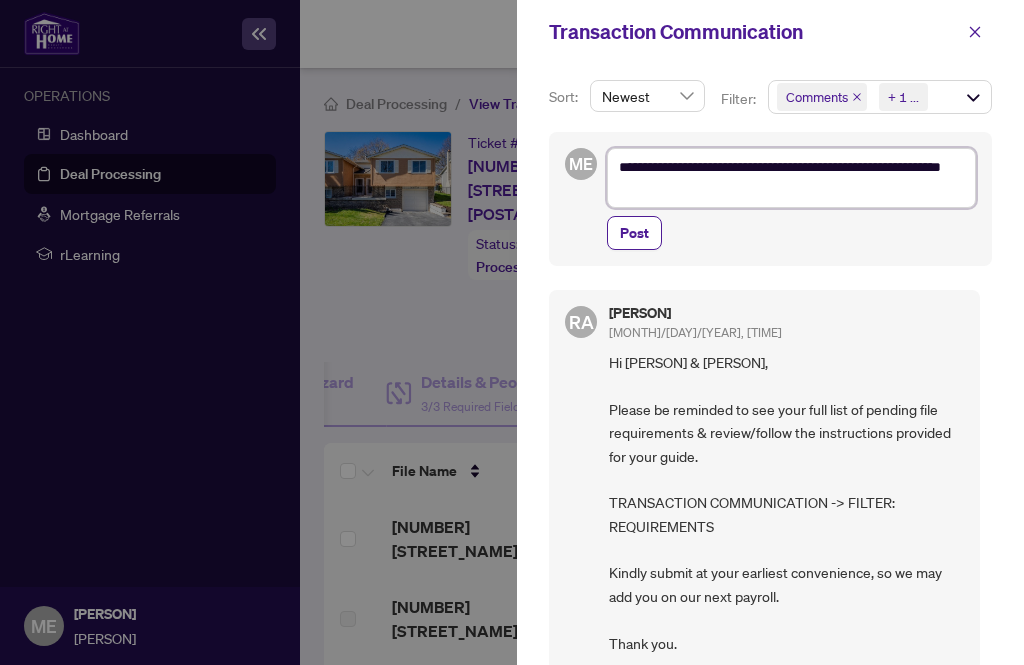 type on "**********" 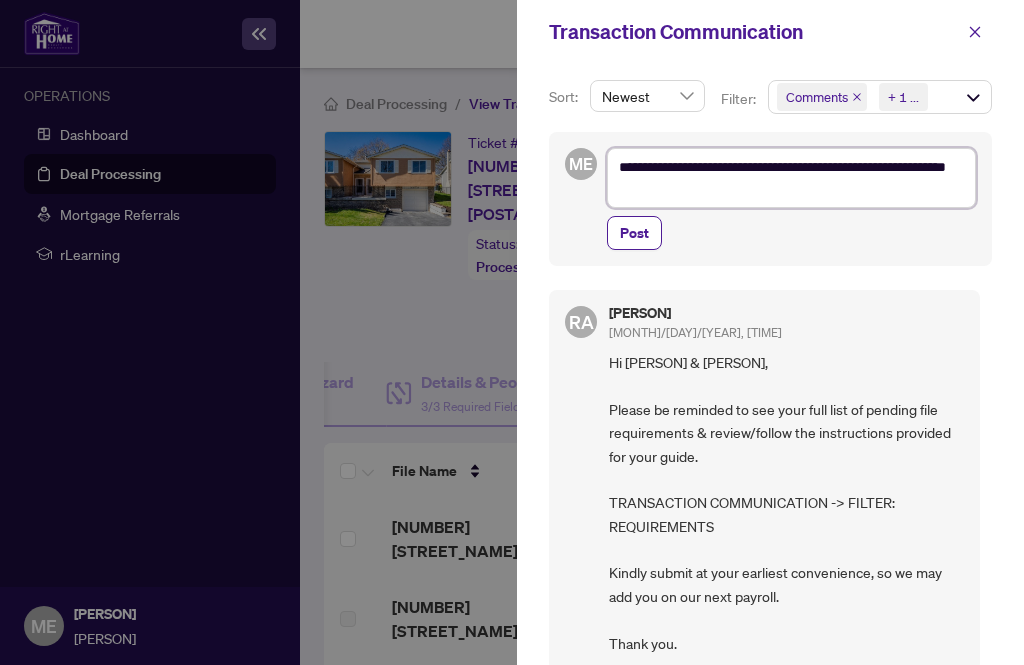 type on "**********" 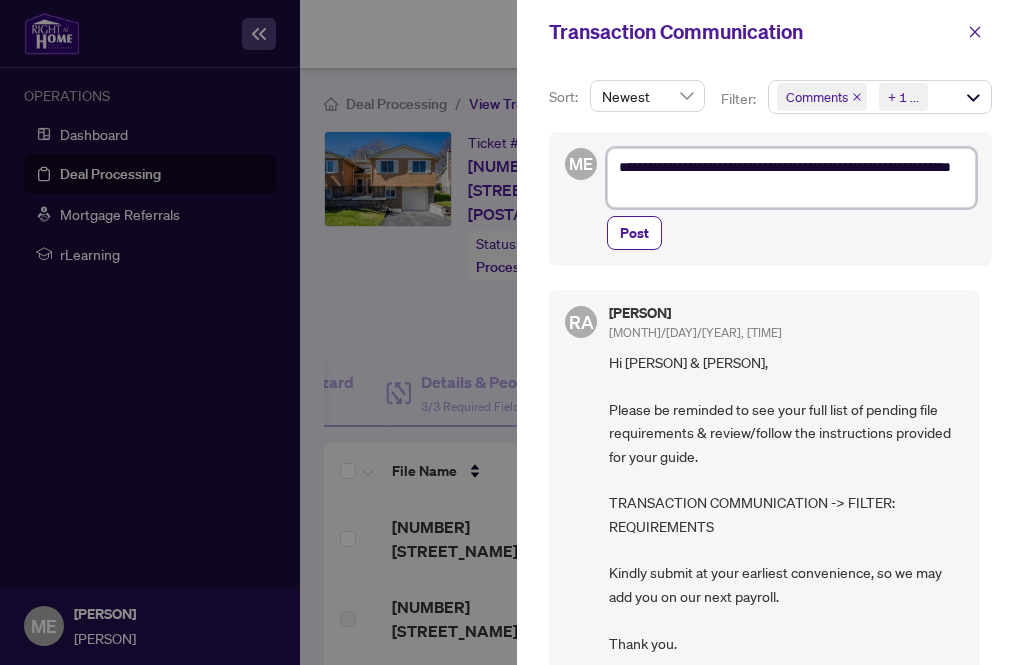 type on "**********" 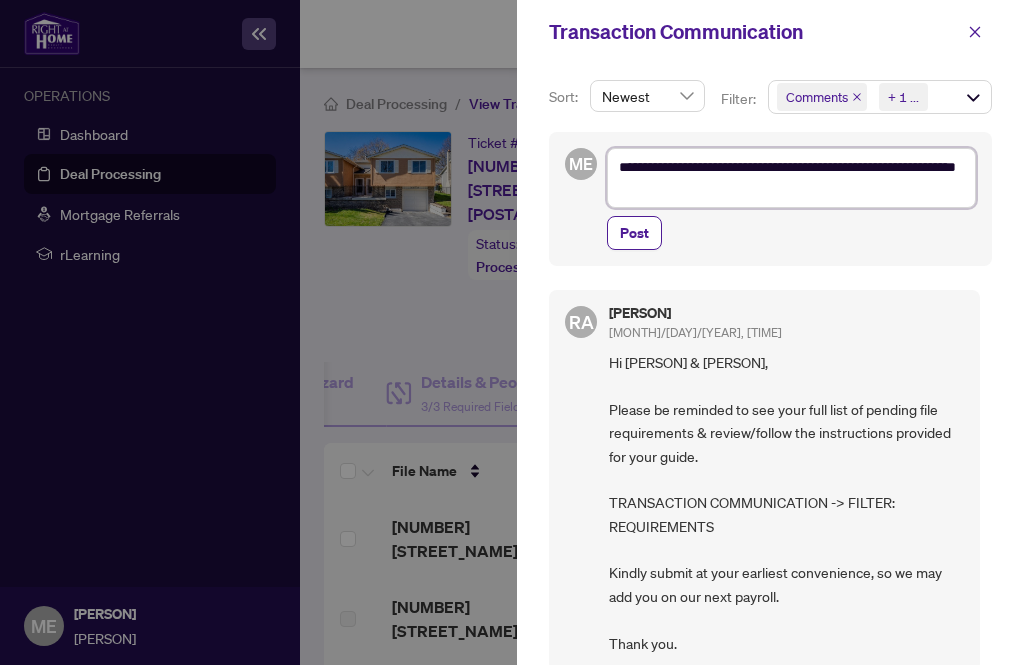type on "**********" 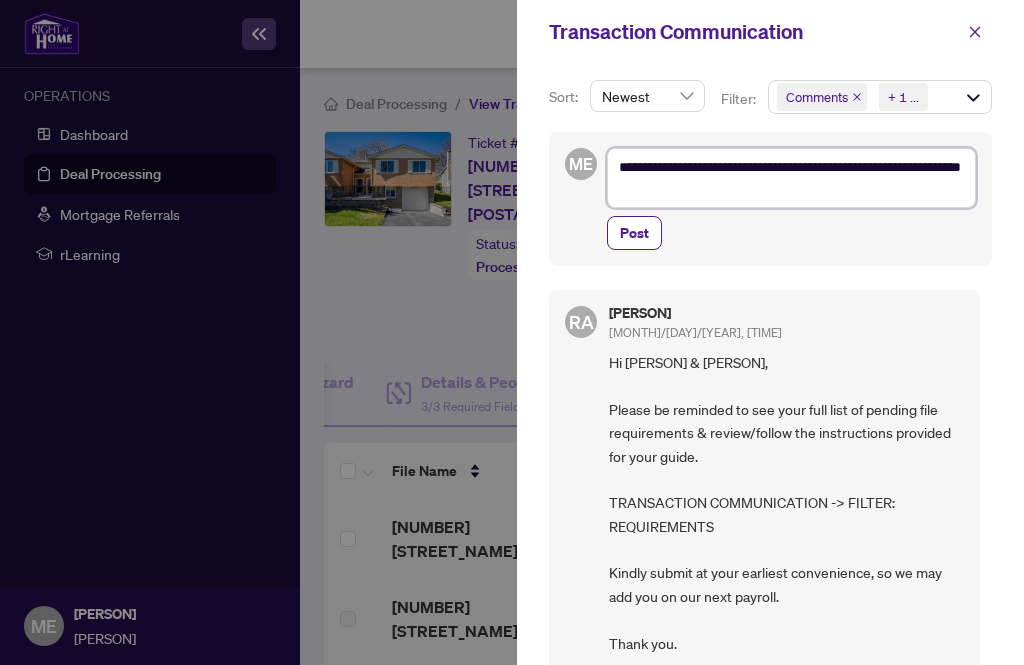 type on "**********" 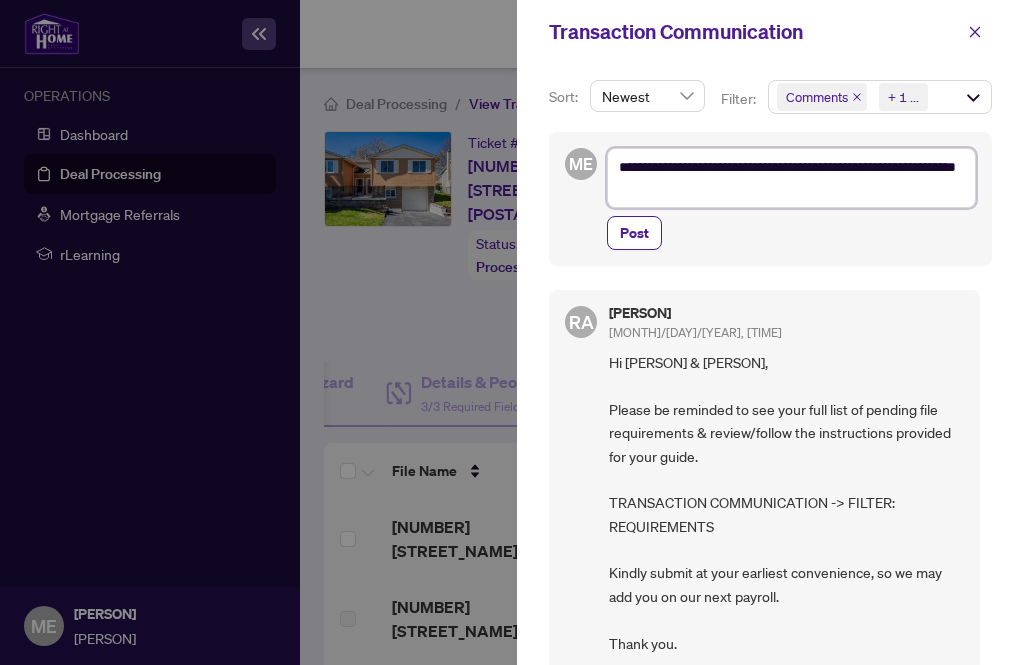 type on "**********" 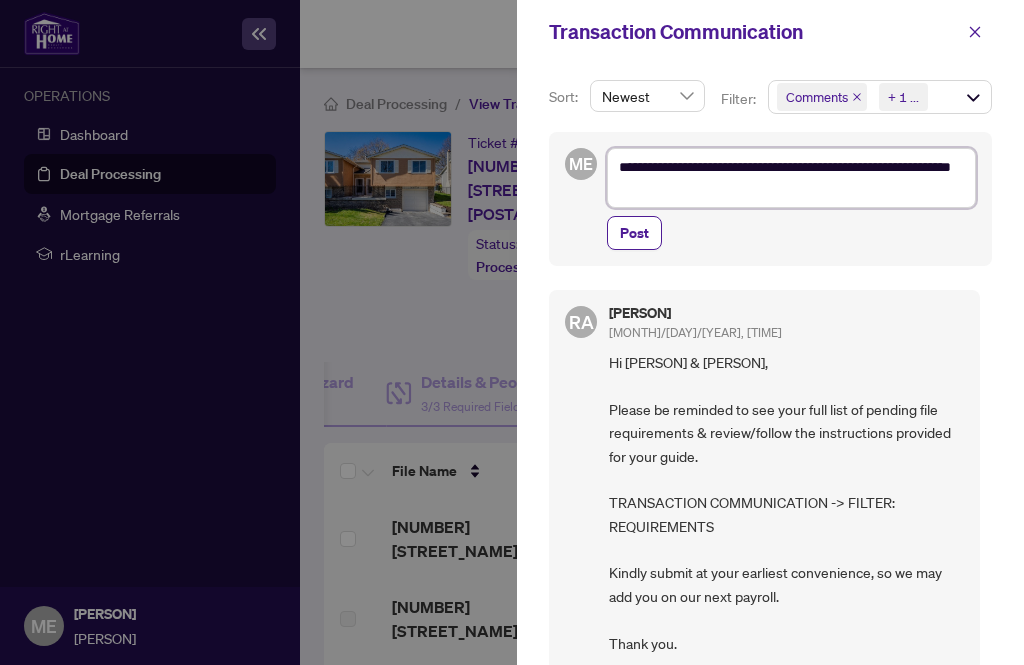 type on "**********" 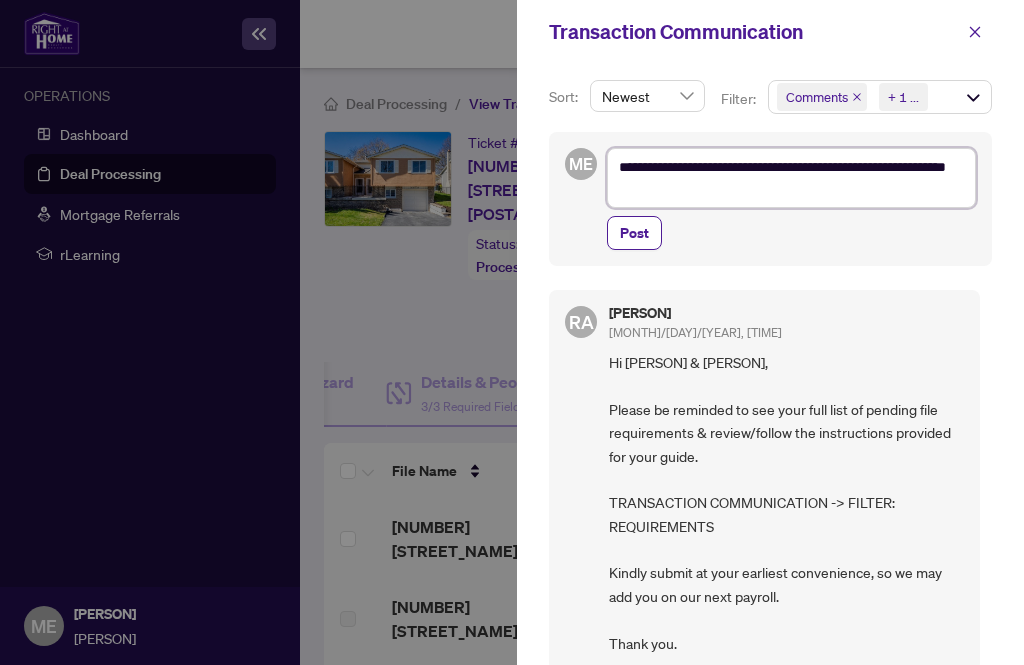 type on "**********" 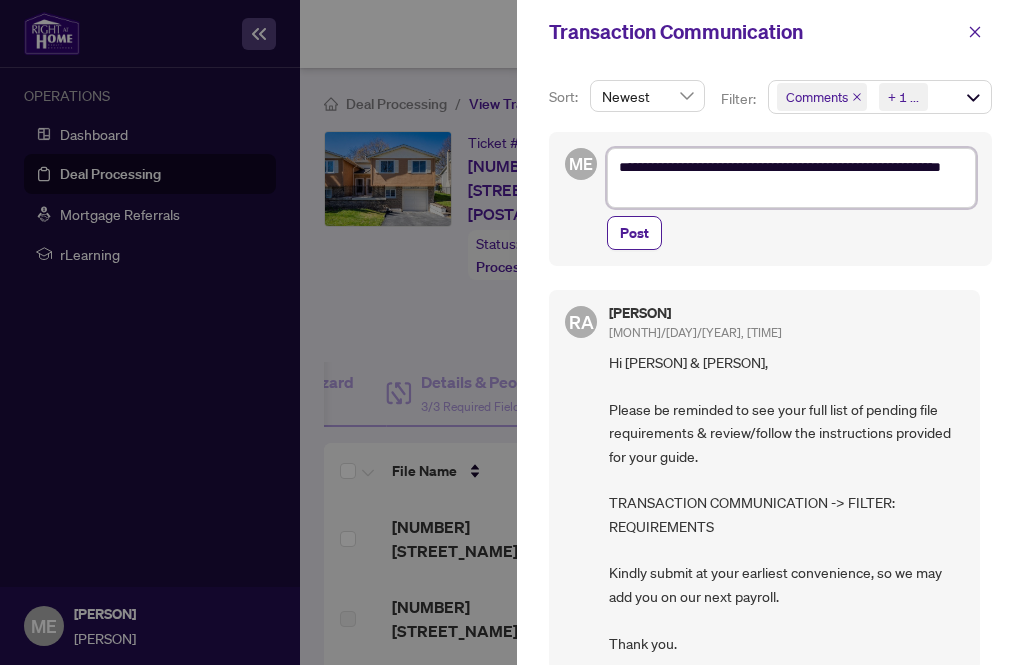 type on "**********" 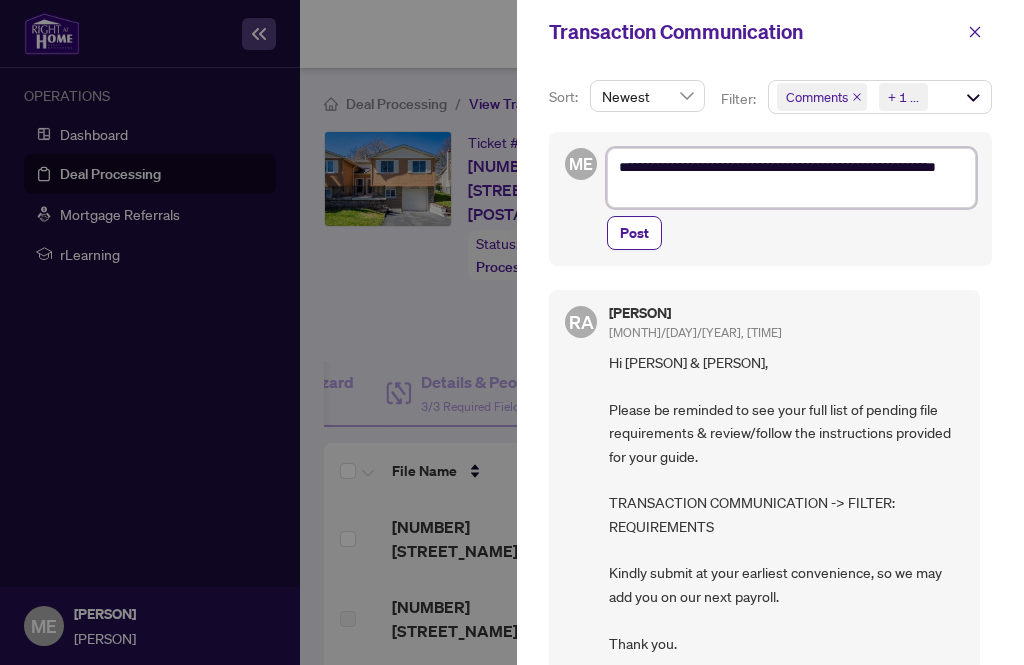 type on "**********" 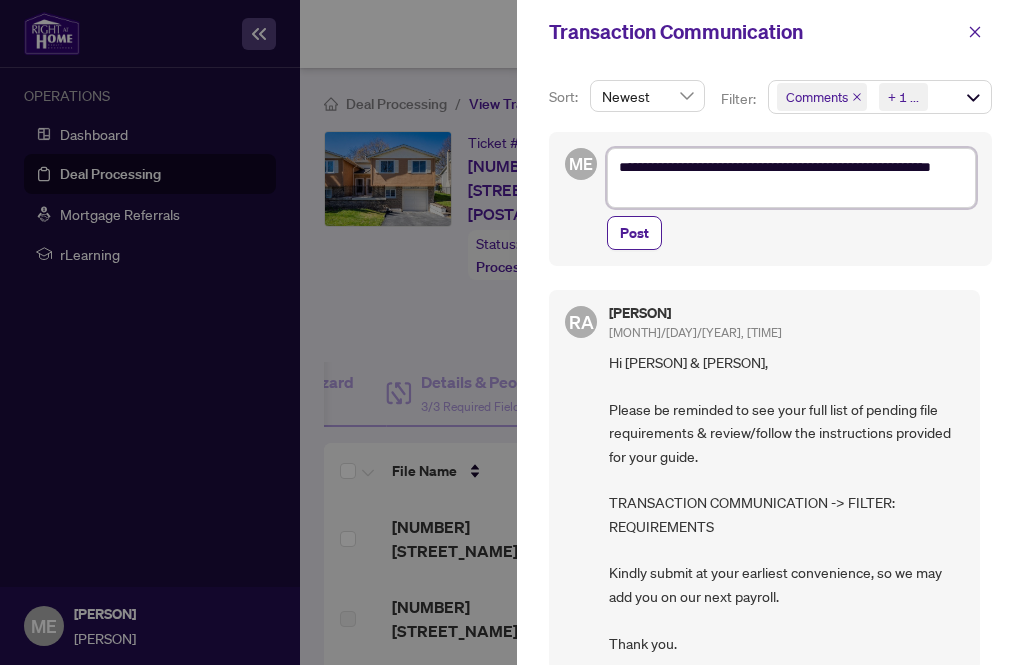type on "**********" 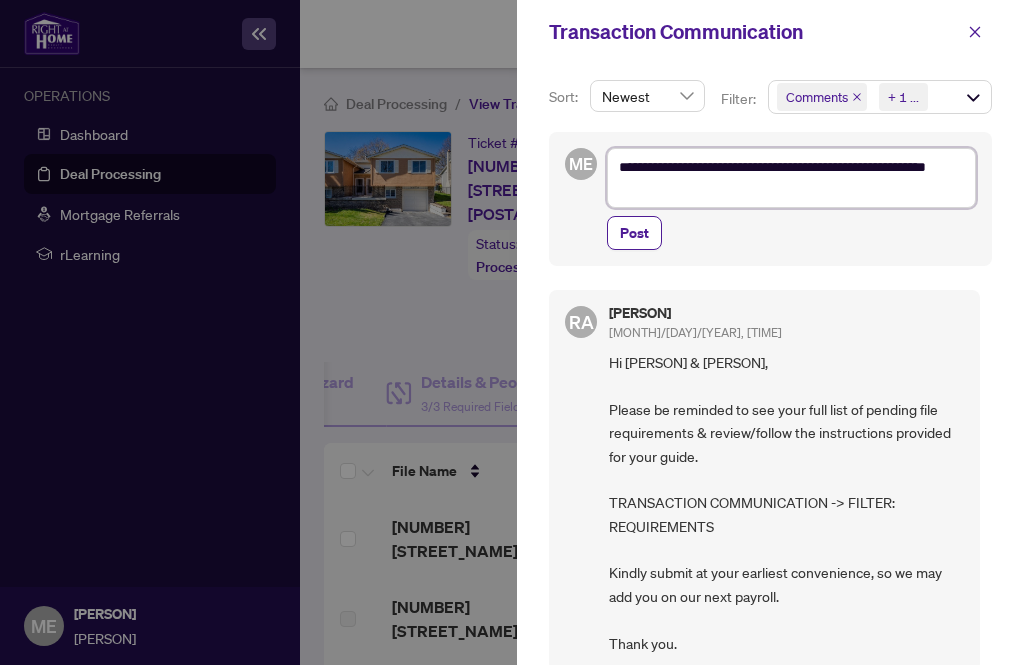 type on "**********" 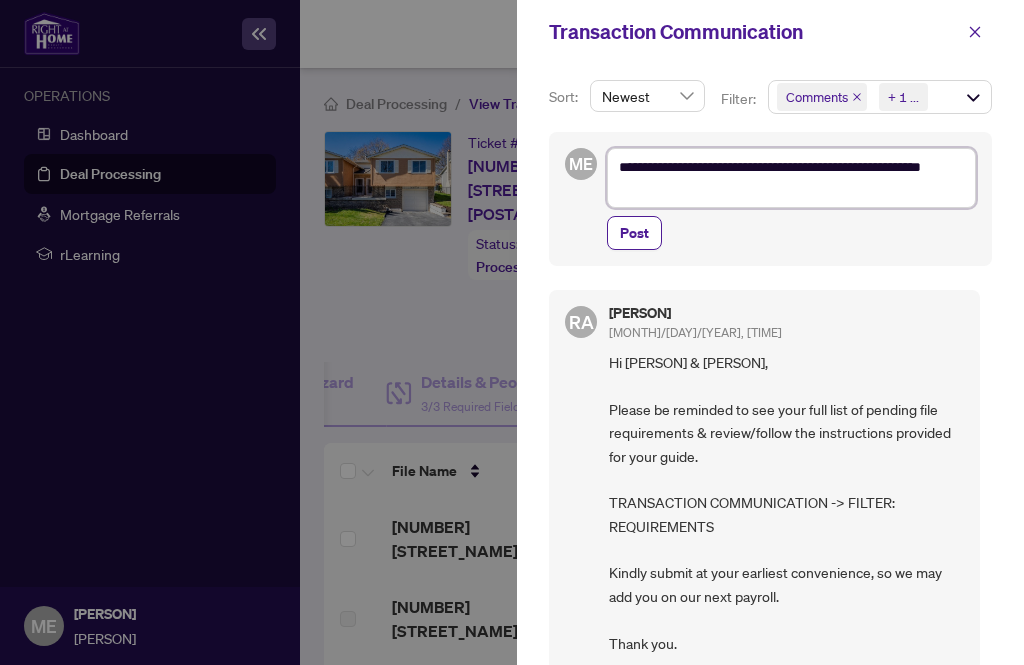 type on "**********" 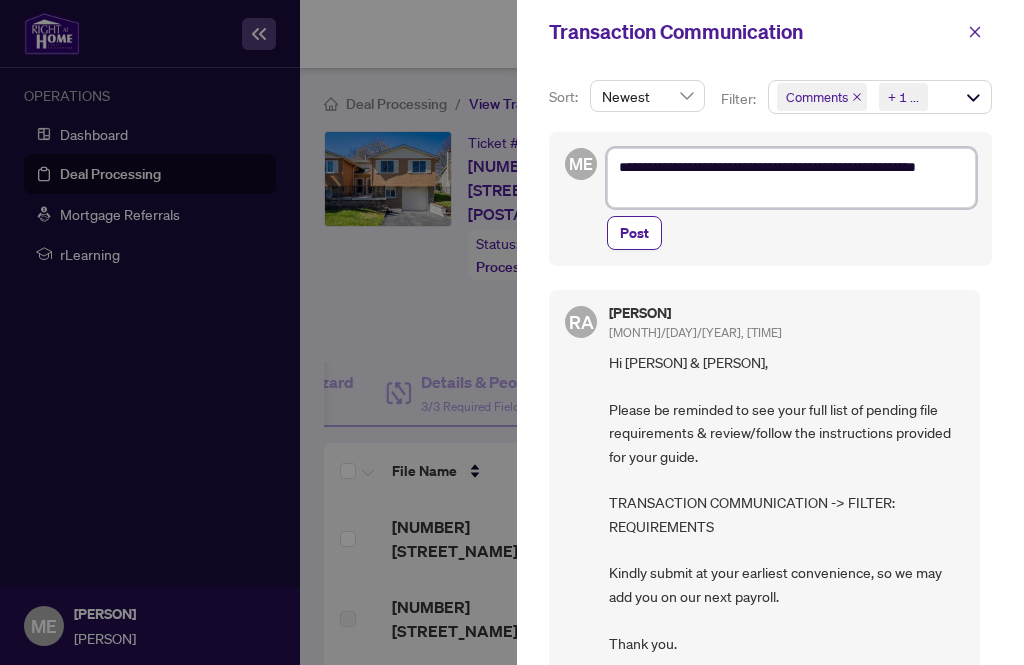 type on "**********" 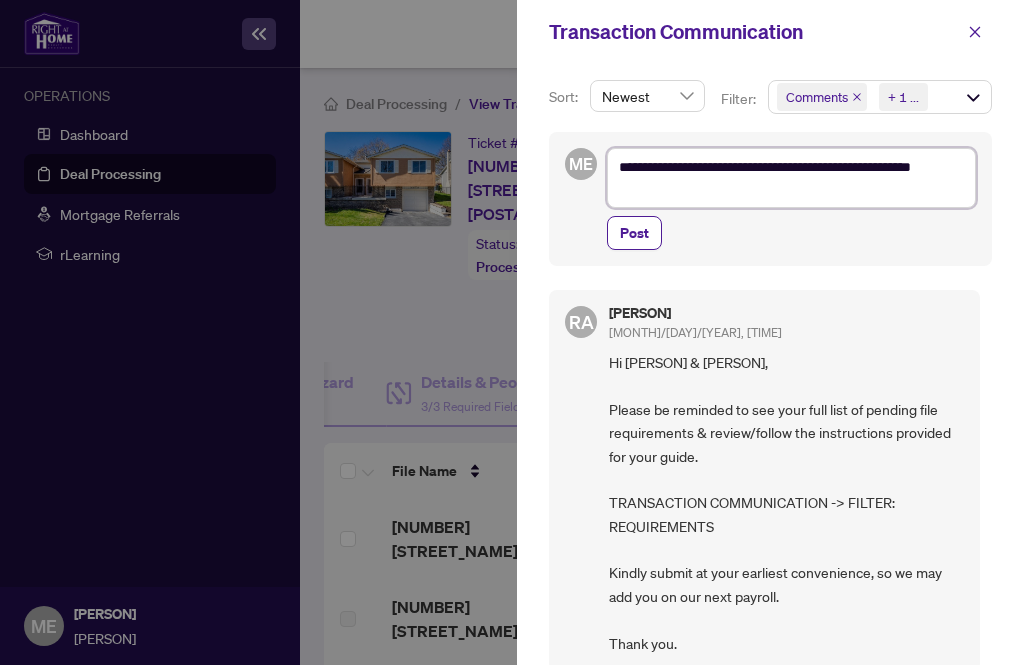 type on "**********" 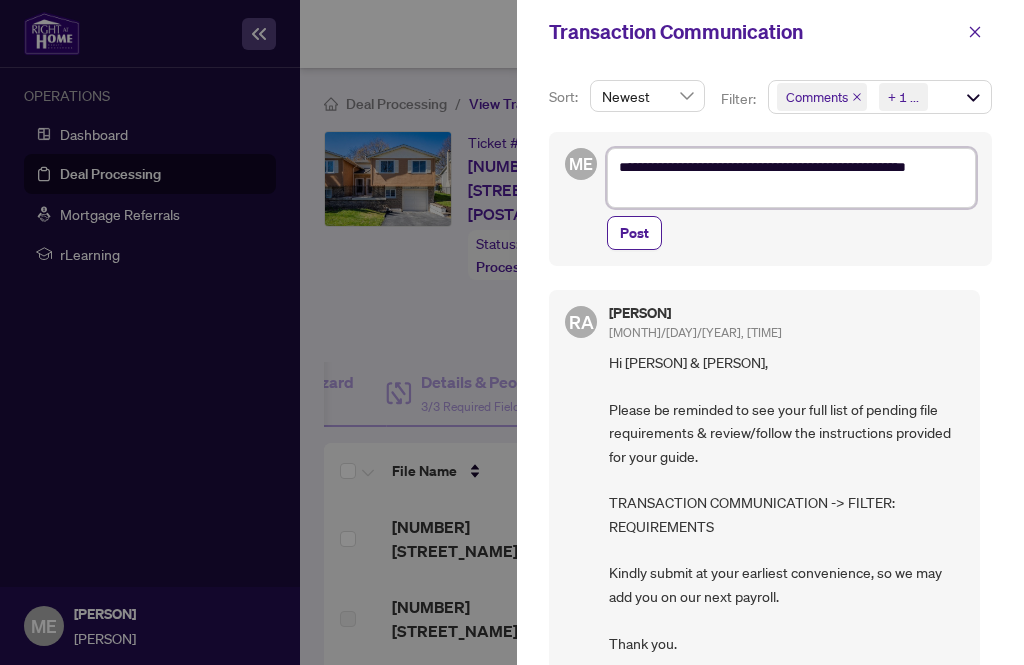 type on "**********" 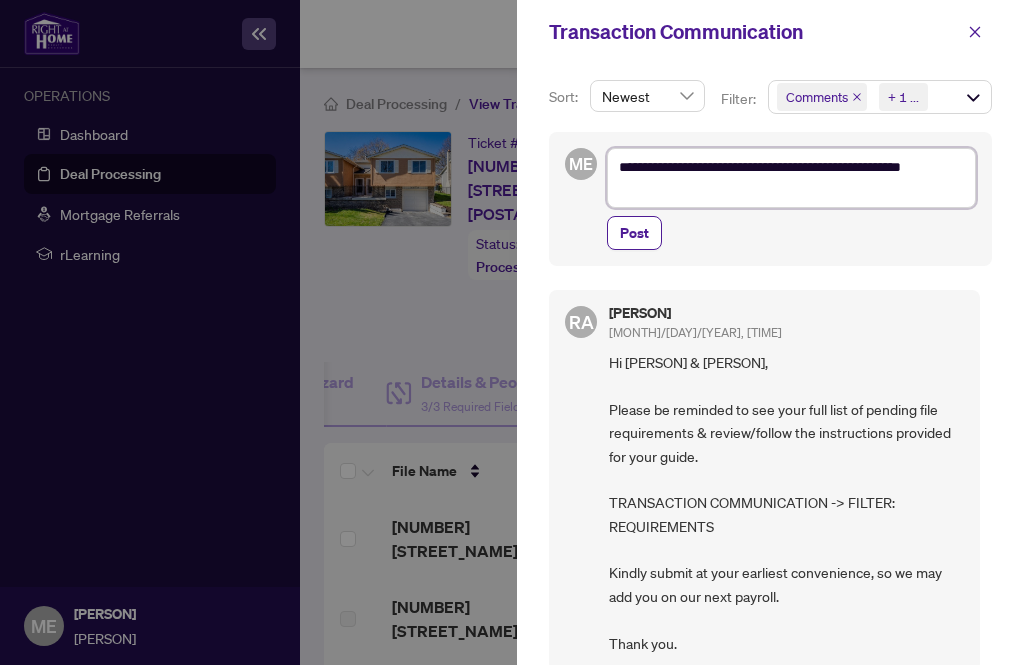 type on "**********" 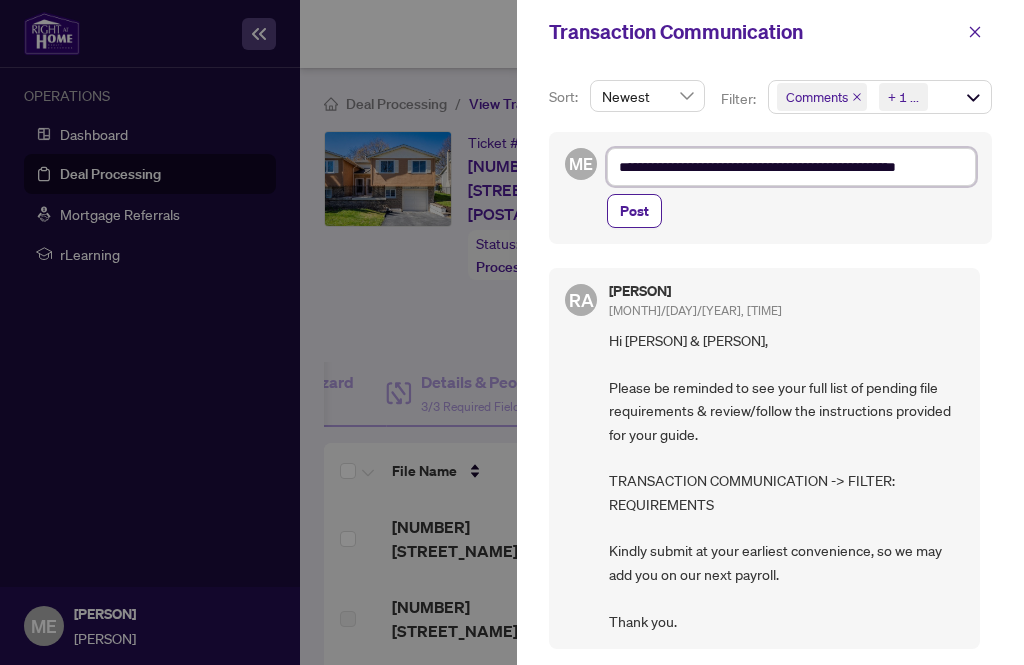 type on "**********" 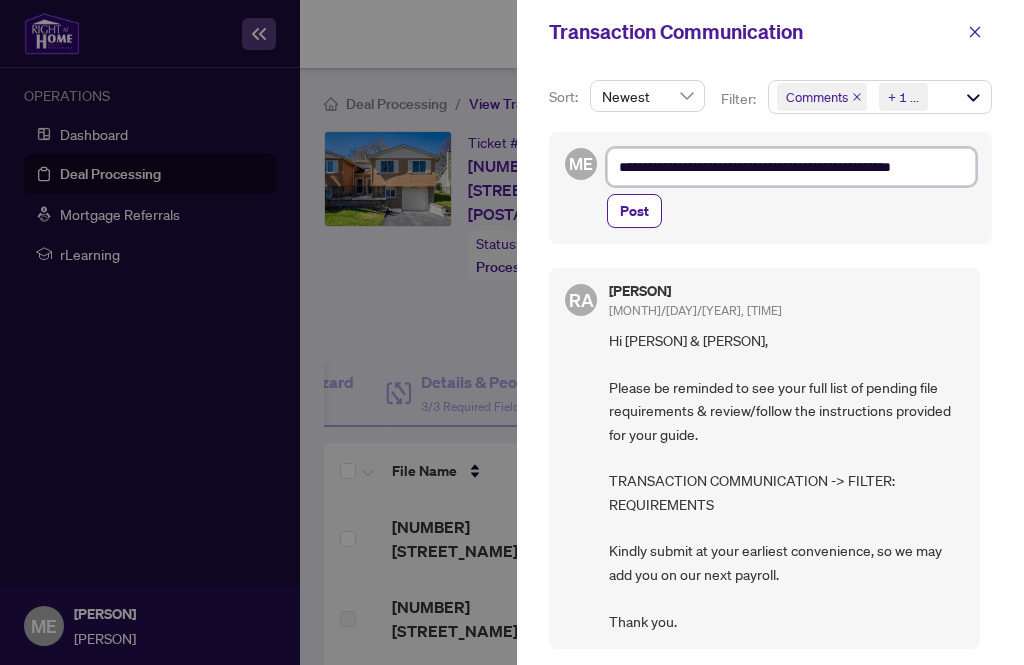 type on "**********" 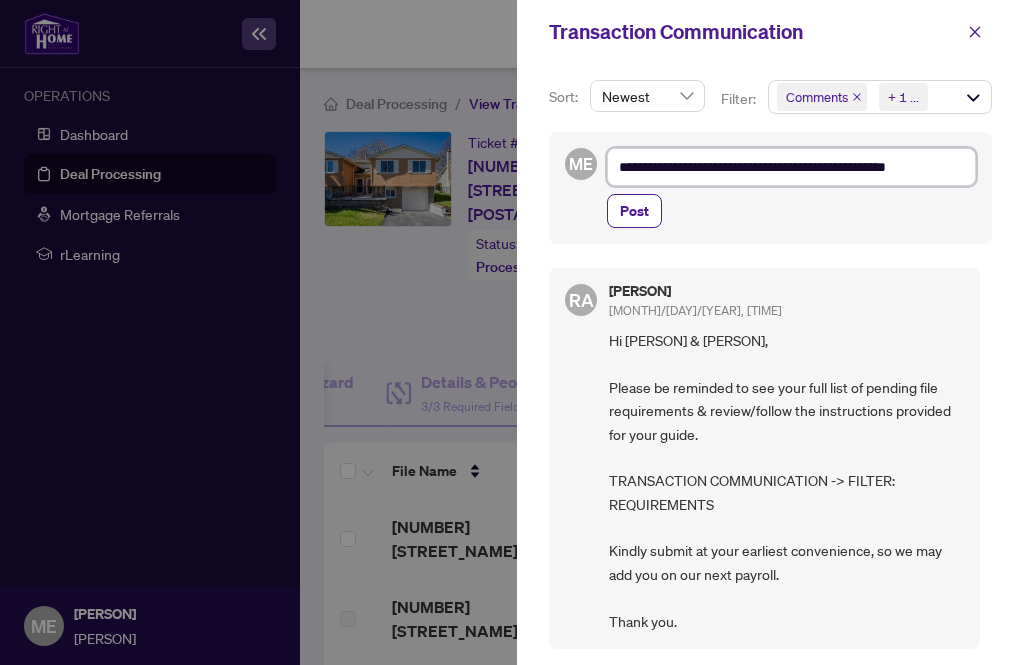 type on "**********" 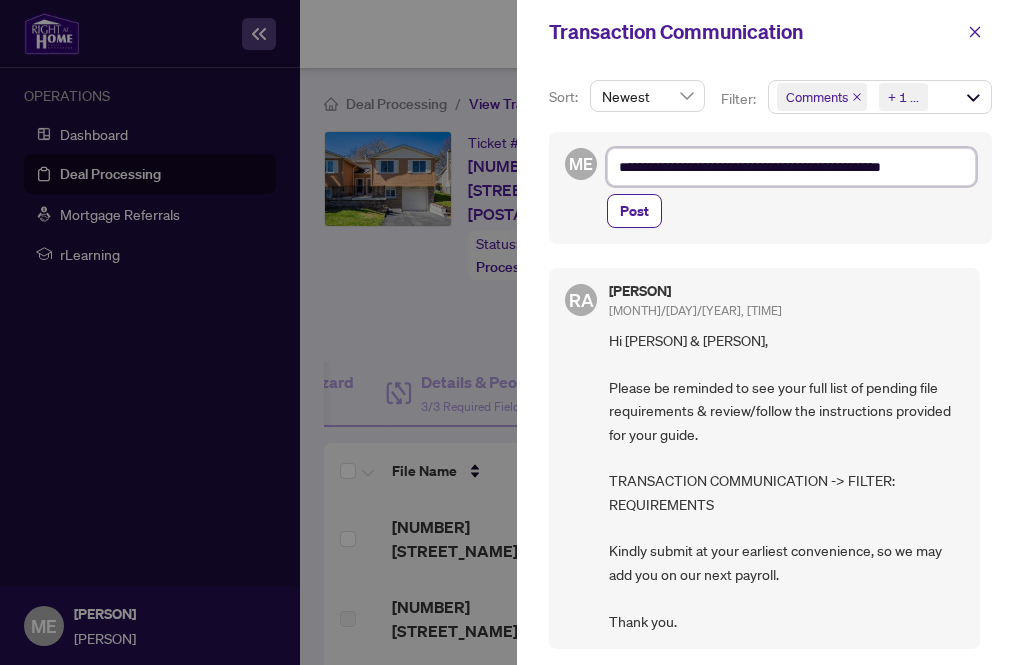 type on "**********" 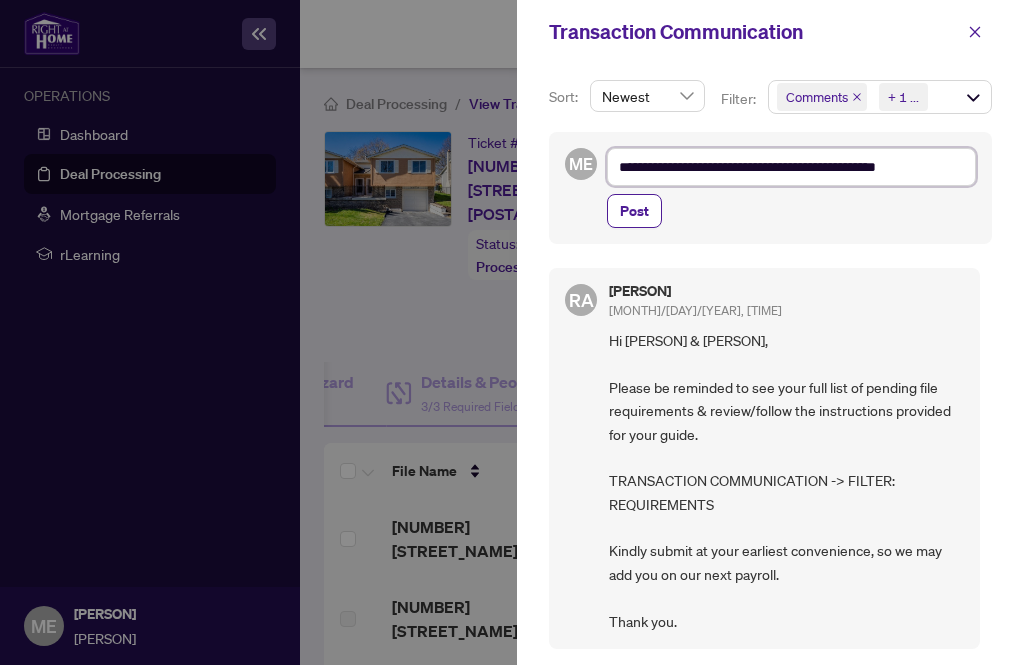 type on "**********" 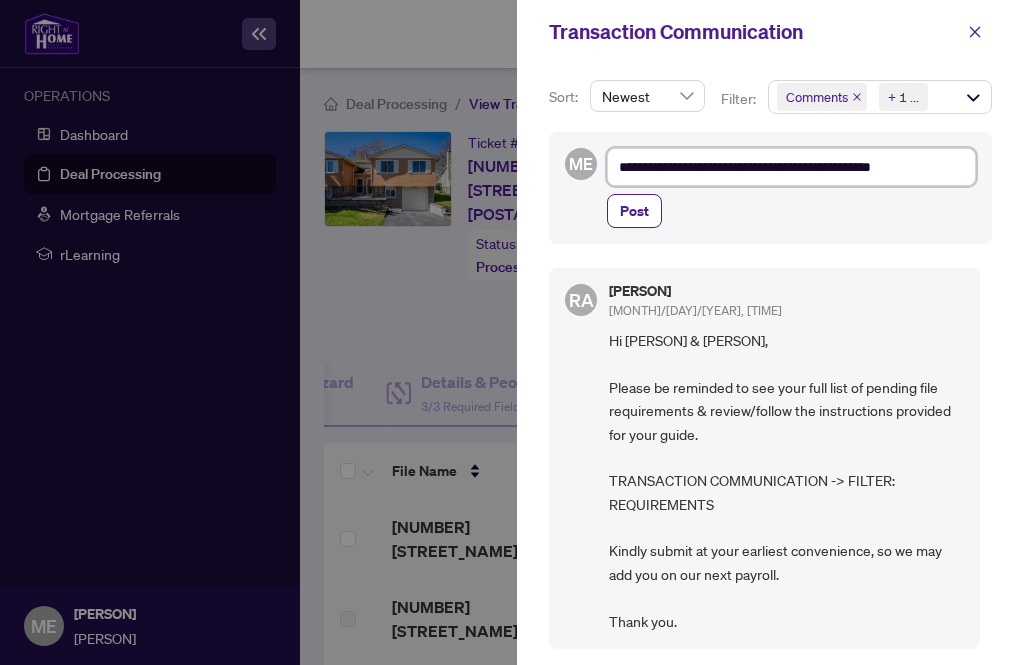type on "**********" 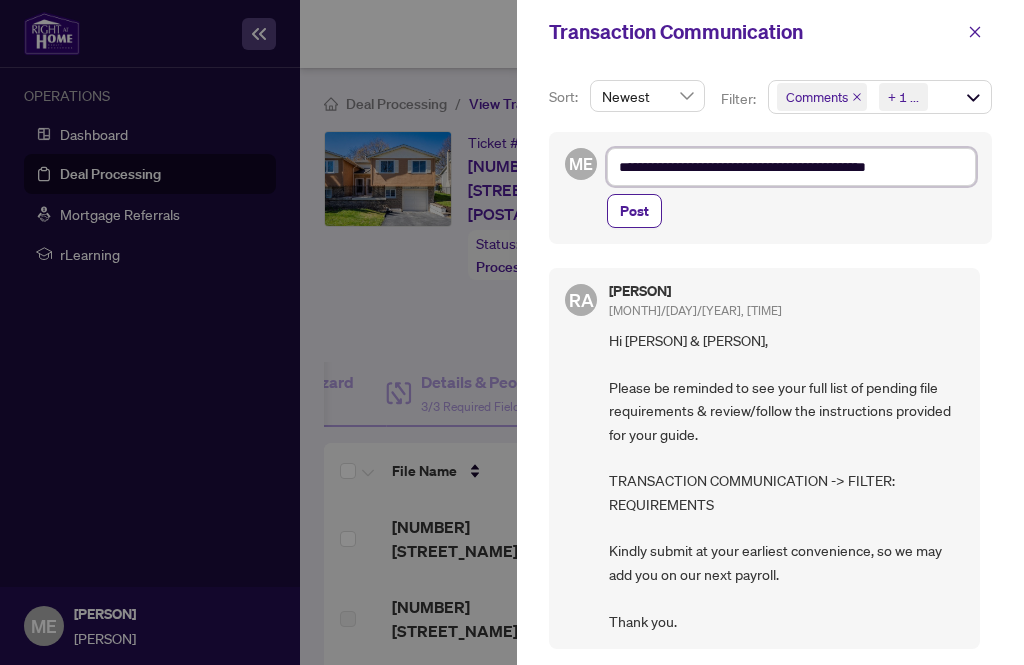 type on "**********" 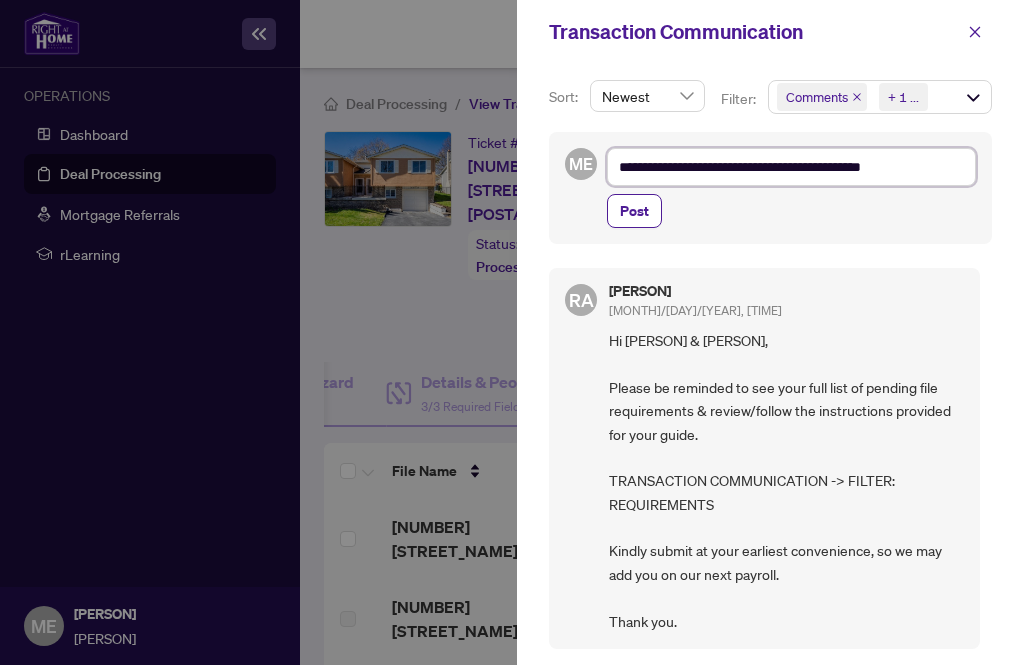 type on "**********" 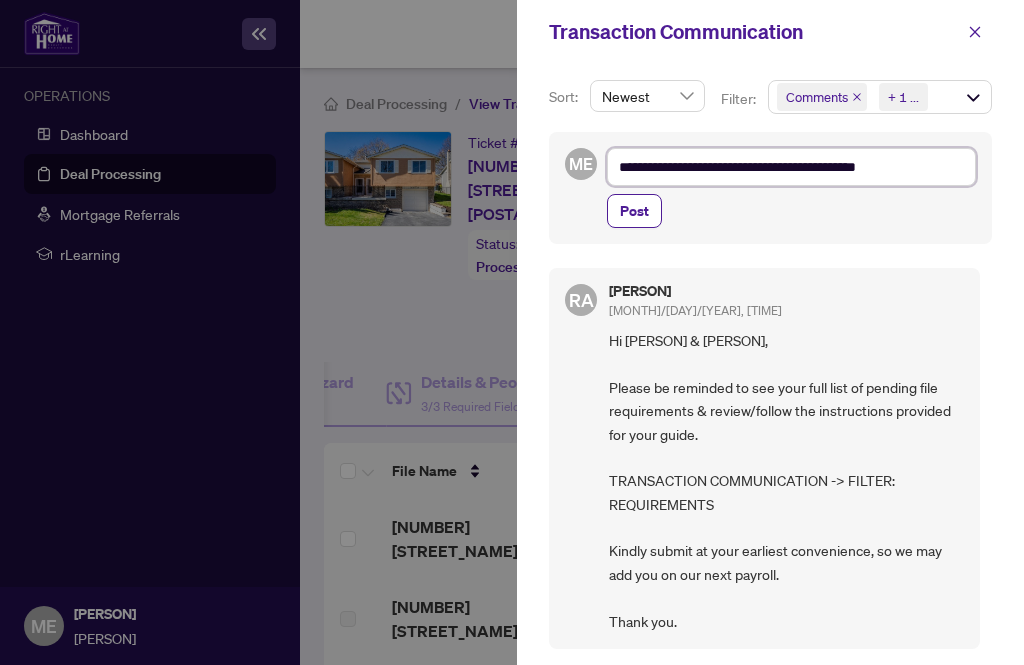 type on "**********" 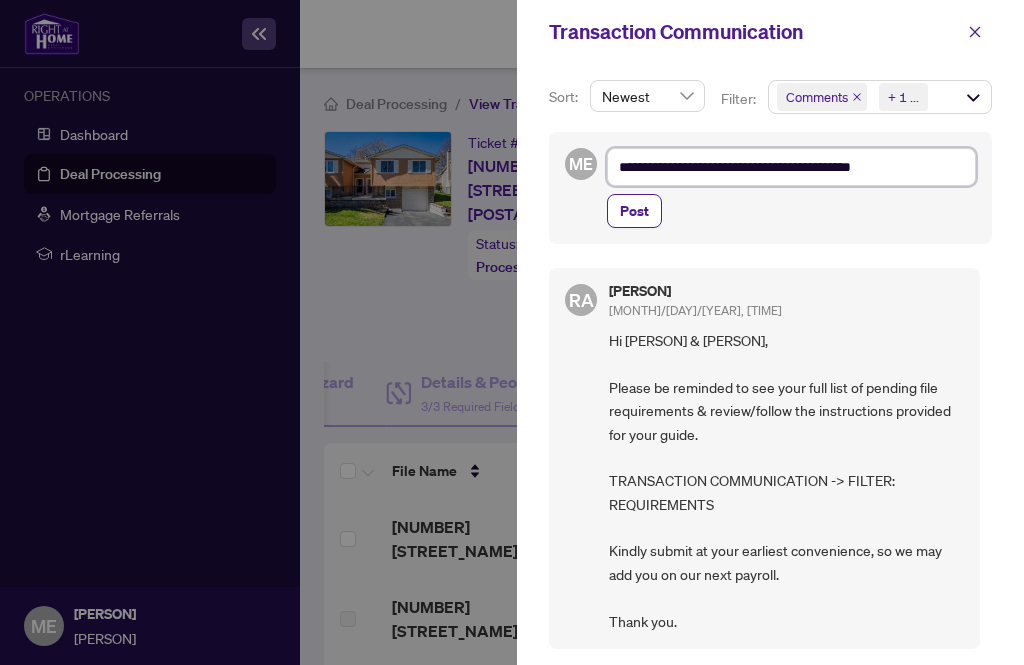 type on "**********" 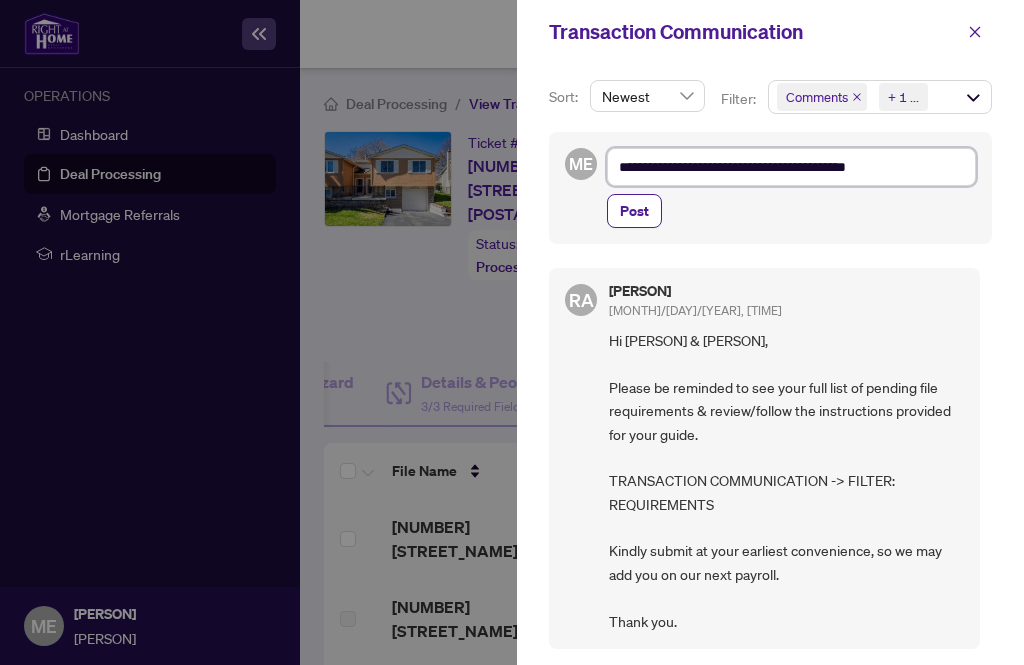 type on "**********" 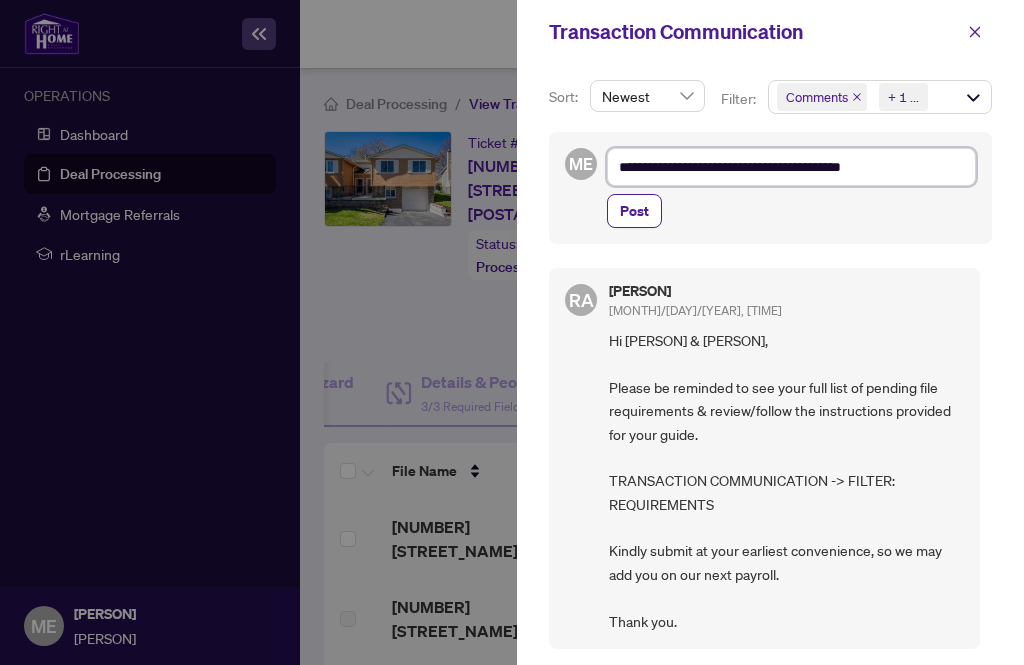 type on "**********" 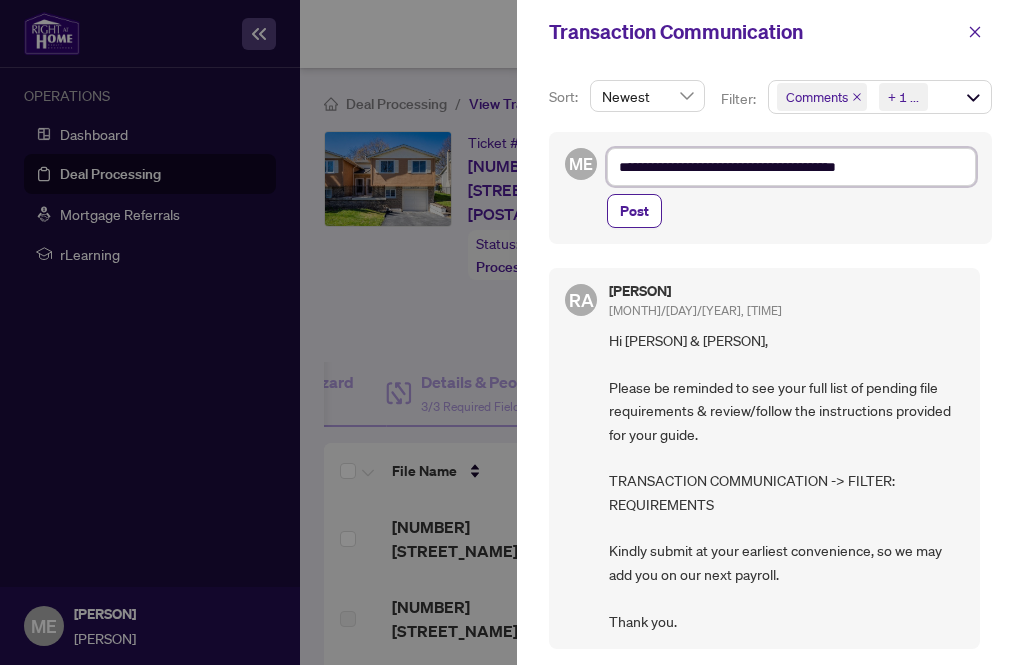 type 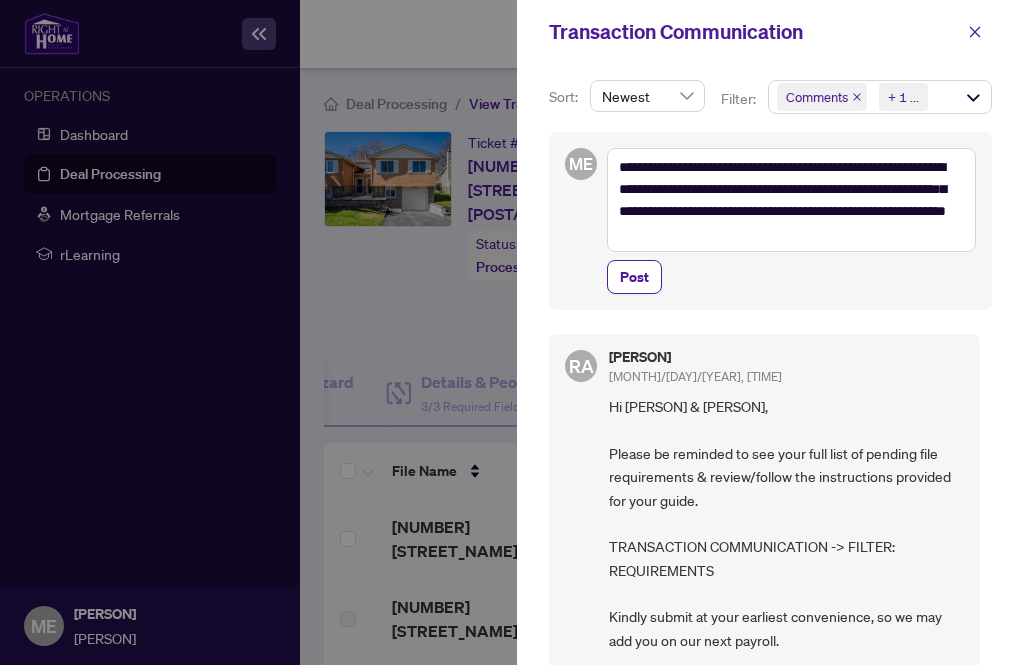 click on "Post" at bounding box center [634, 277] 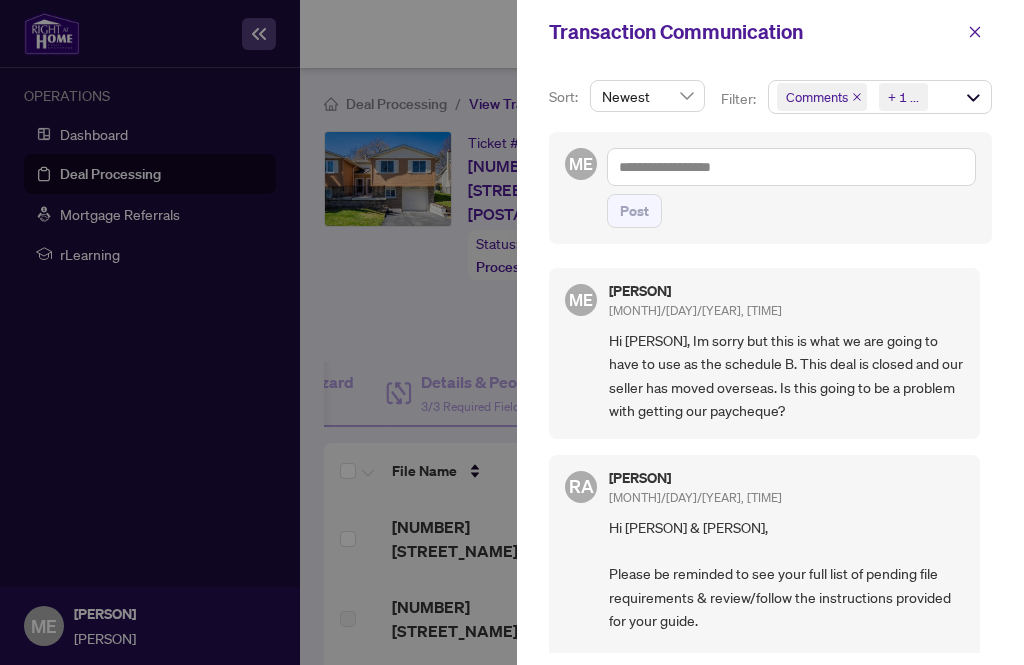 click 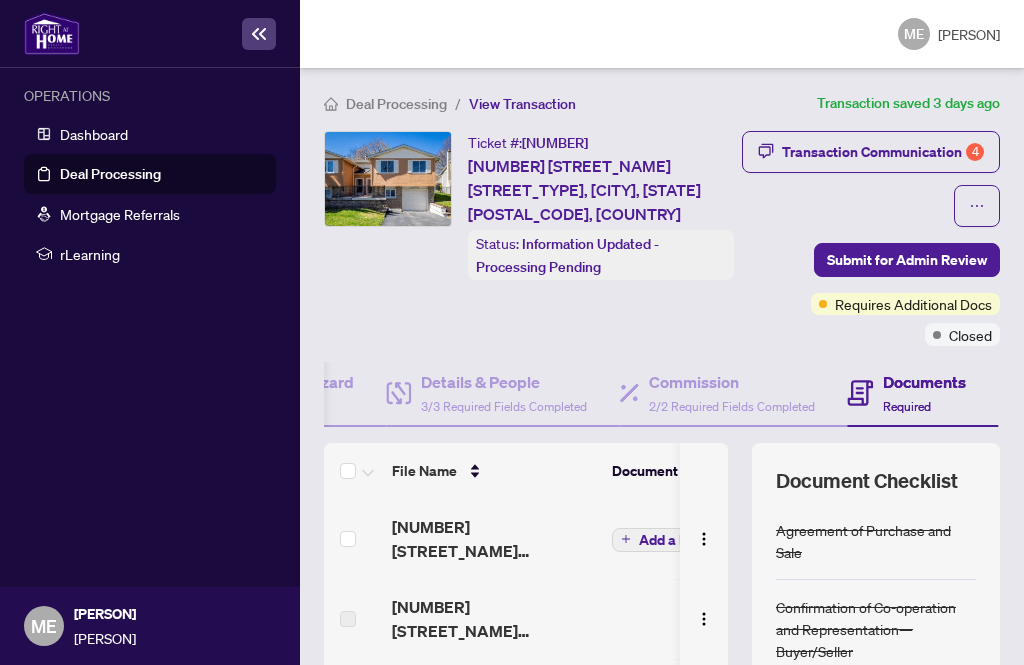 click on "Submit for Admin Review" at bounding box center [907, 260] 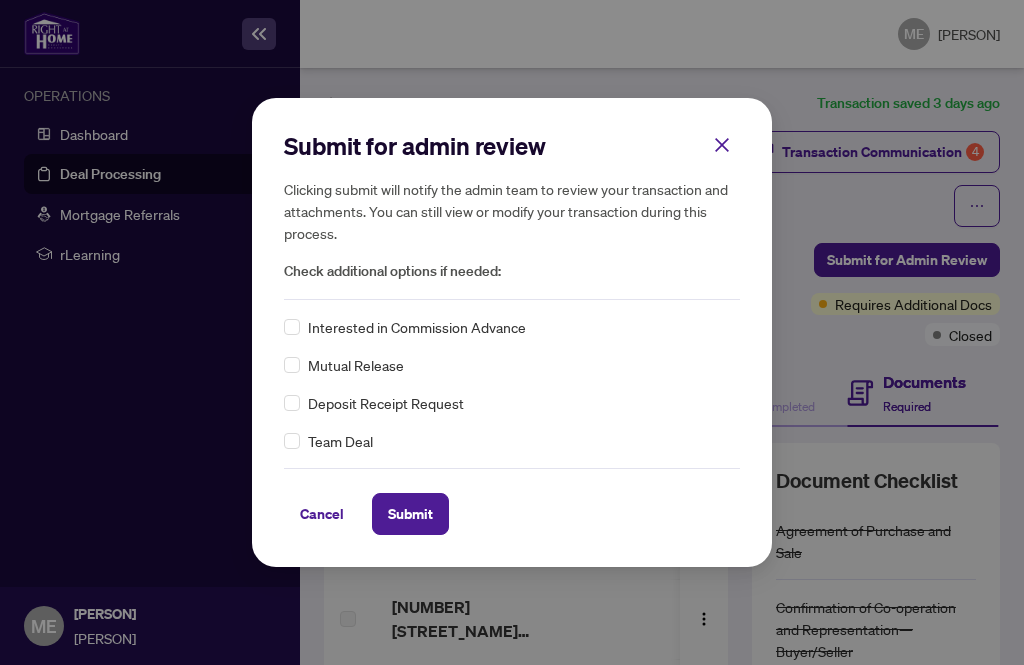click on "Submit" at bounding box center [410, 514] 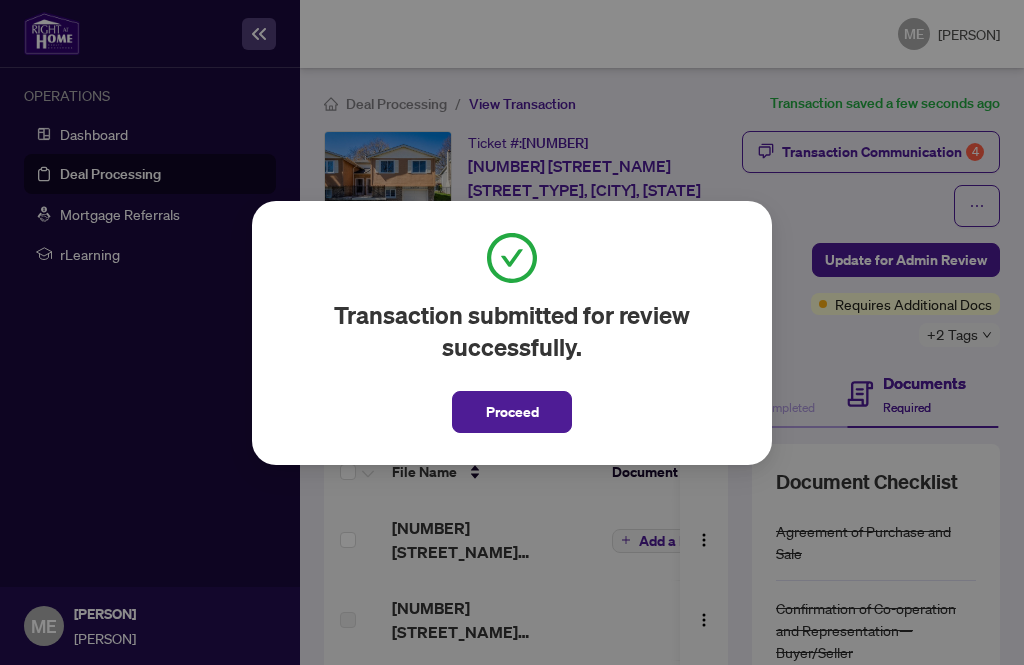click on "Proceed" at bounding box center (512, 412) 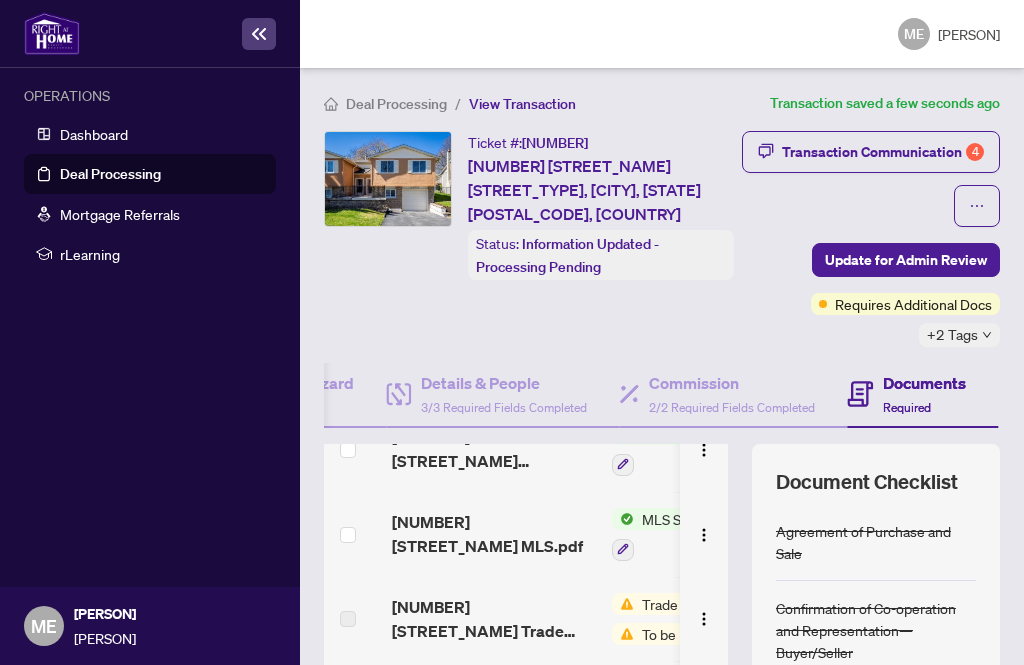 scroll, scrollTop: 312, scrollLeft: 0, axis: vertical 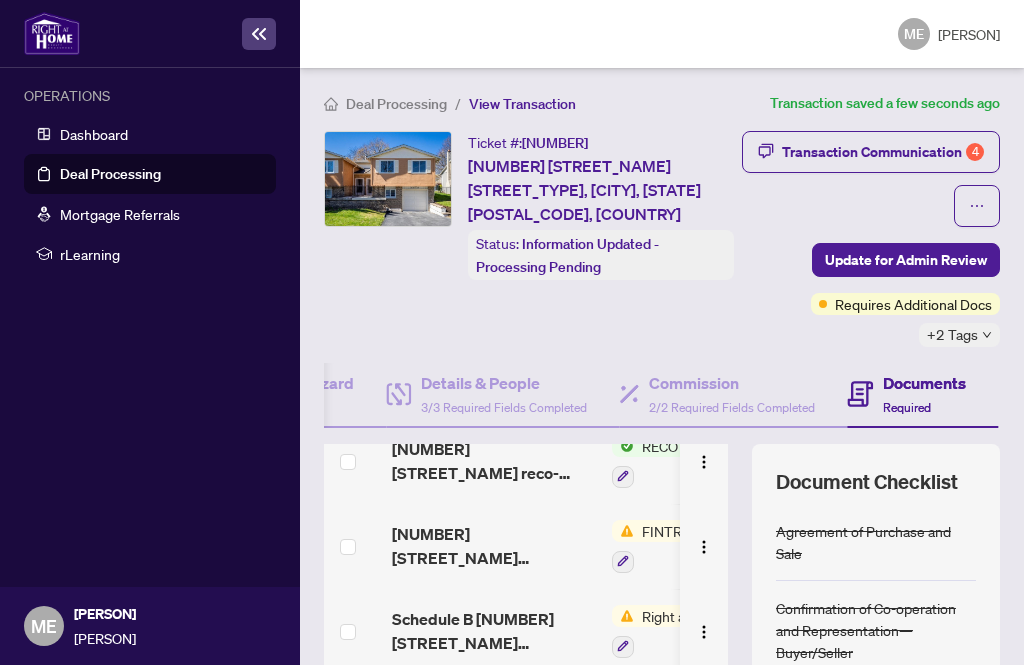 click on "[NUMBER] [STREET_NAME] FINTRAC.pdf" at bounding box center [494, 546] 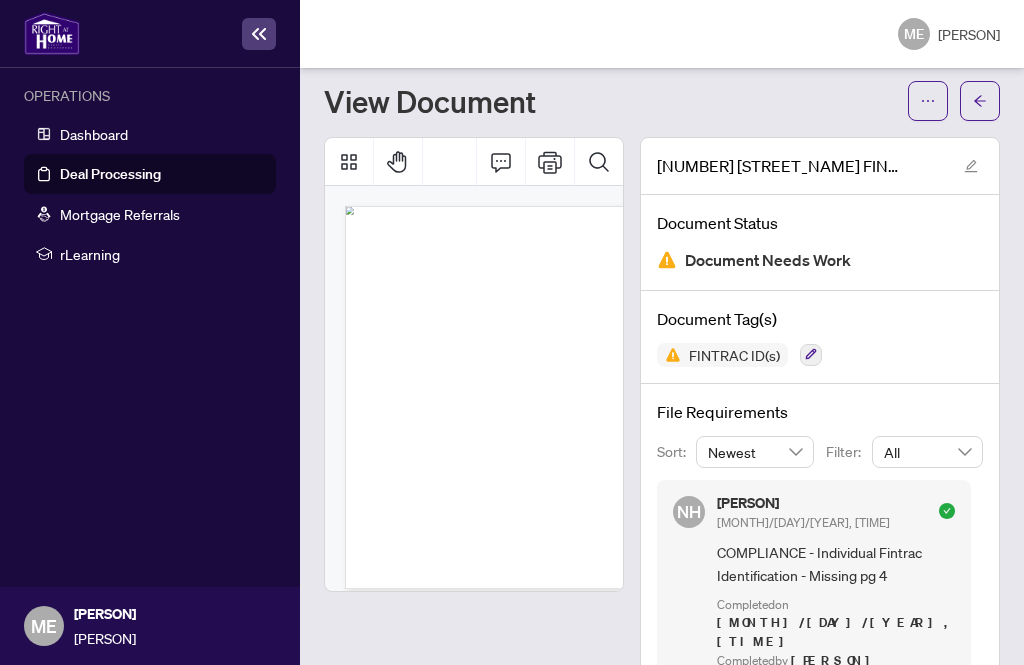 scroll, scrollTop: 47, scrollLeft: 0, axis: vertical 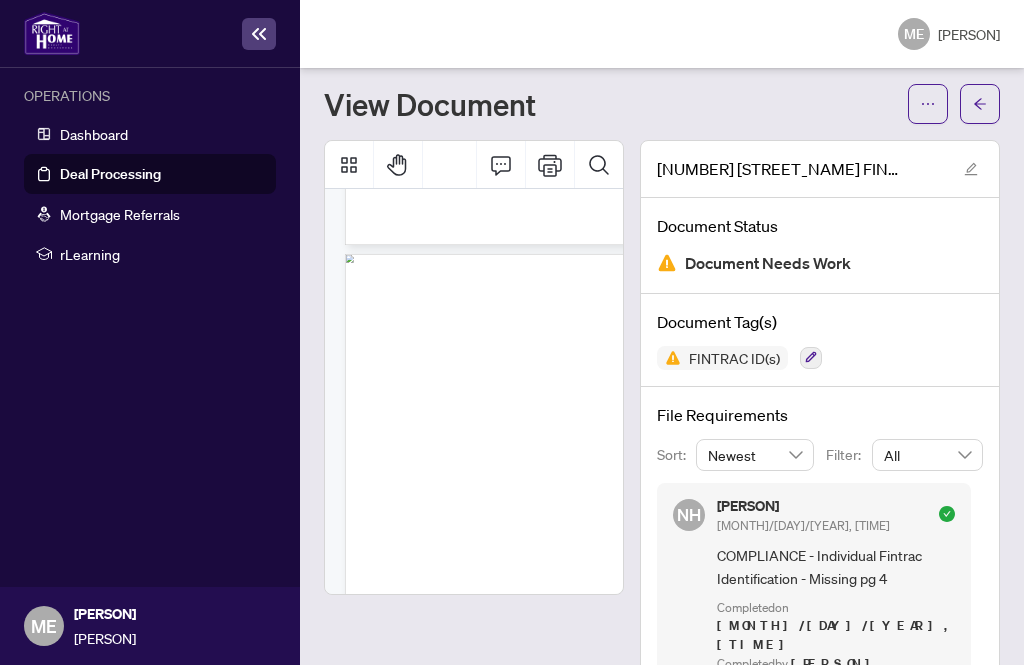 click 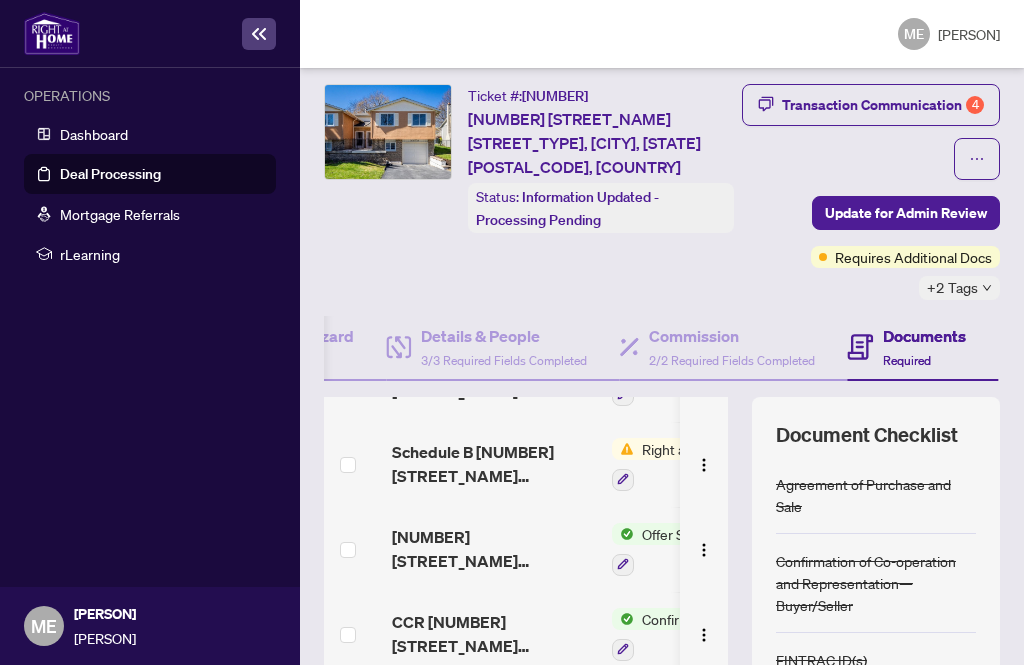 scroll, scrollTop: 1279, scrollLeft: 0, axis: vertical 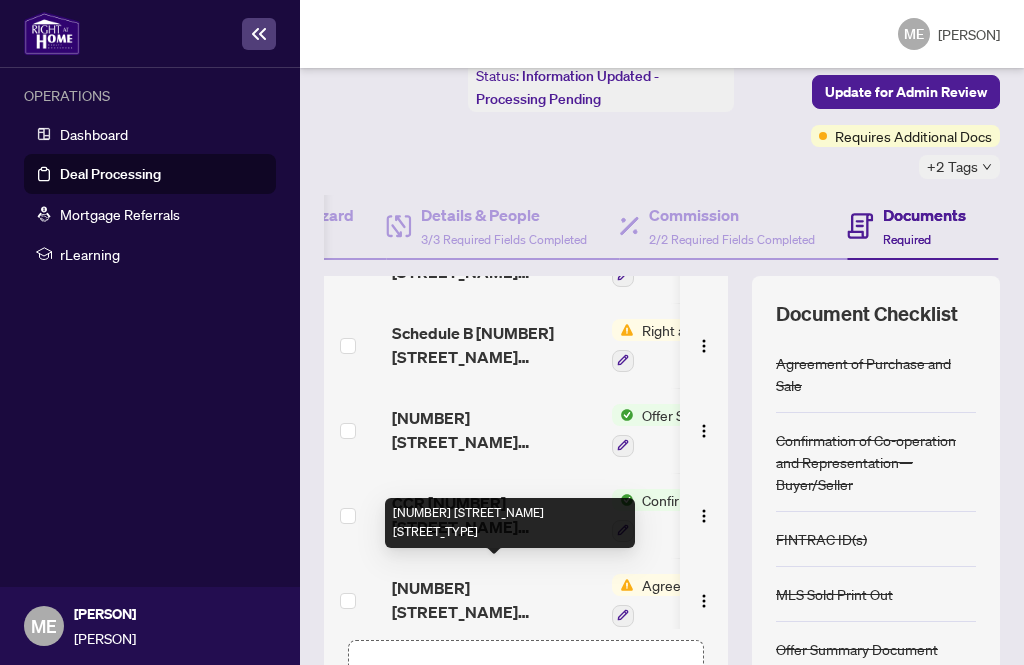click on "[NUMBER] [STREET_NAME] [STREET_TYPE]" at bounding box center (494, 600) 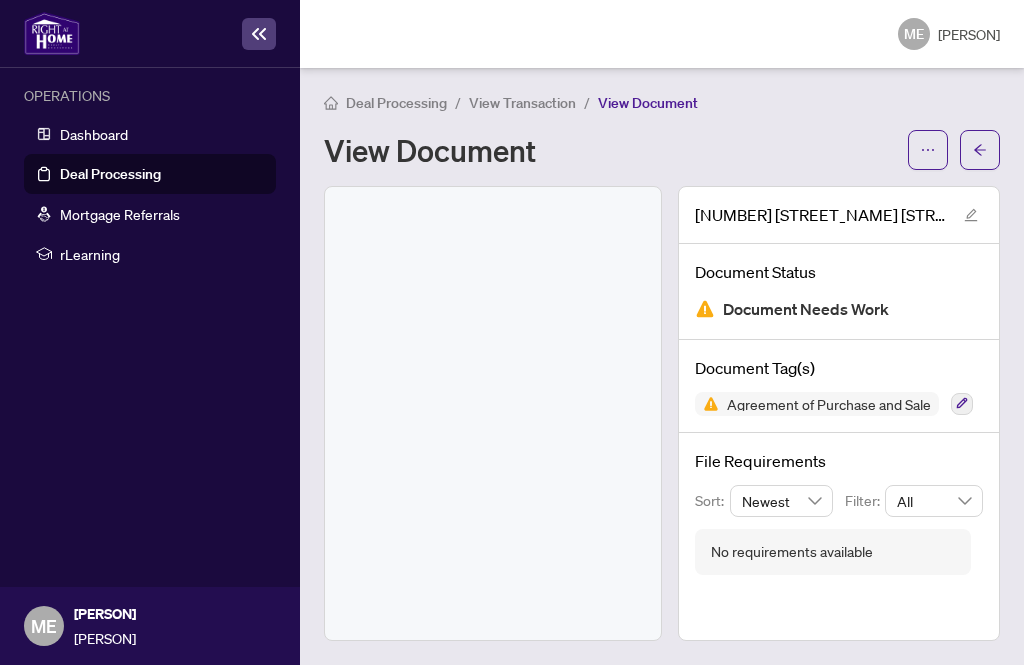 scroll, scrollTop: 0, scrollLeft: 0, axis: both 